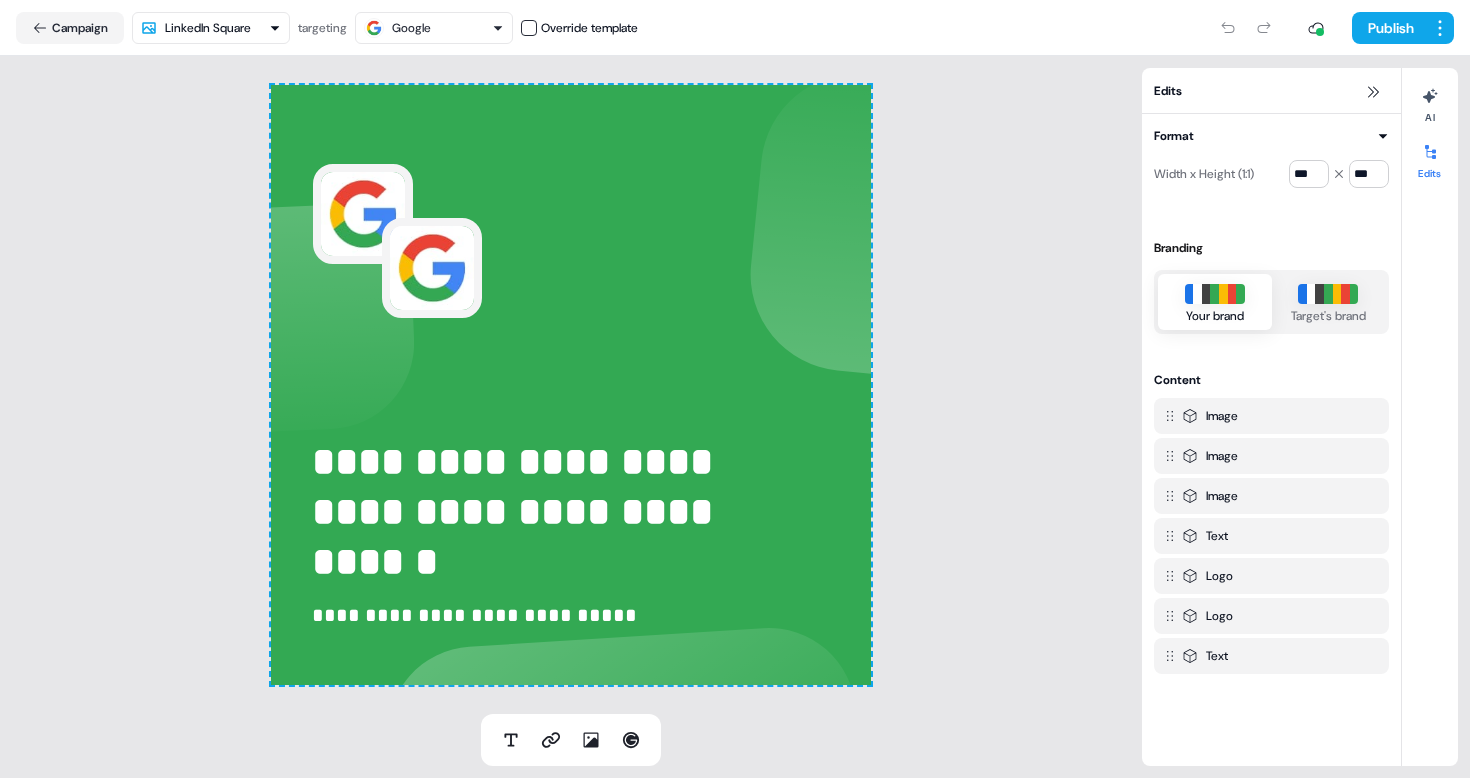 scroll, scrollTop: 0, scrollLeft: 0, axis: both 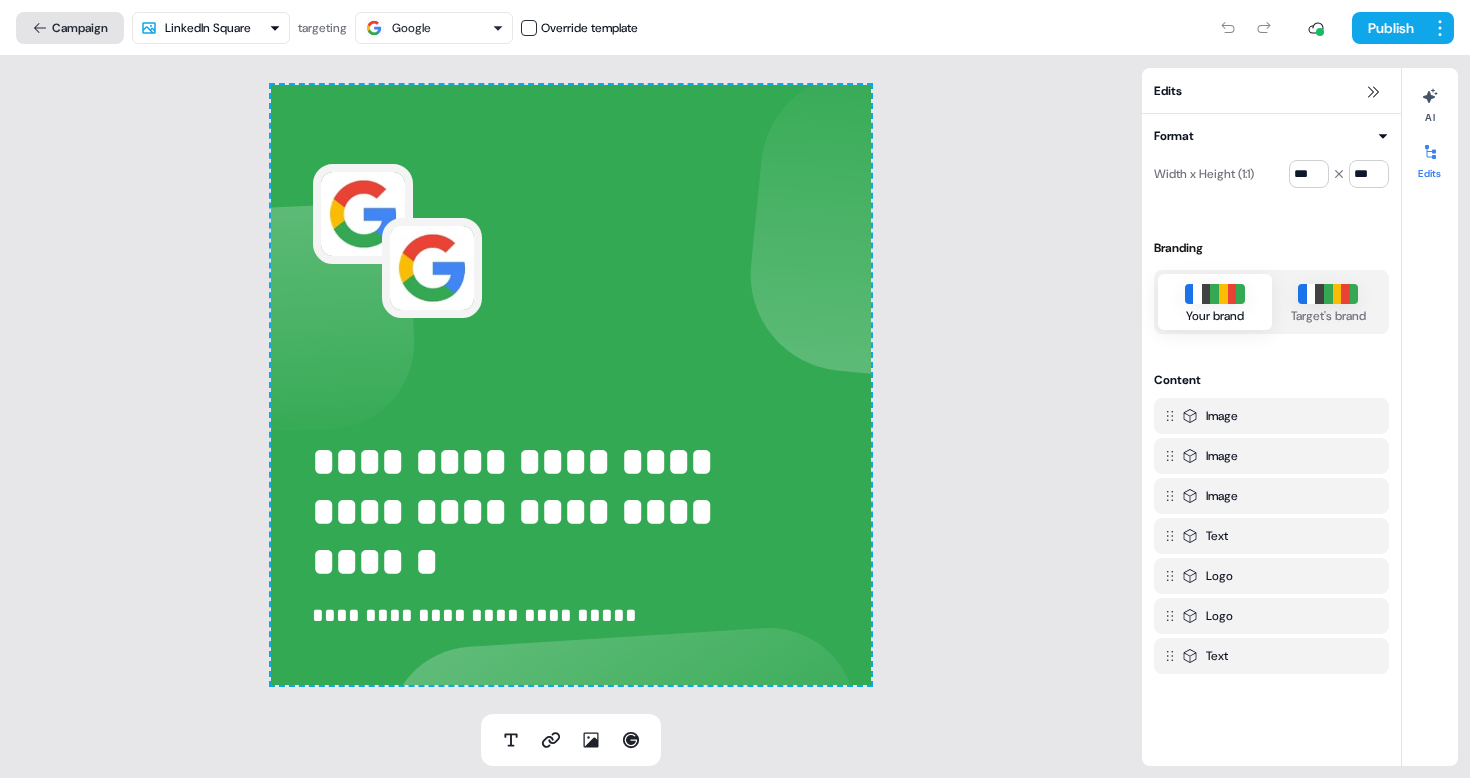 click on "Campaign" at bounding box center (70, 28) 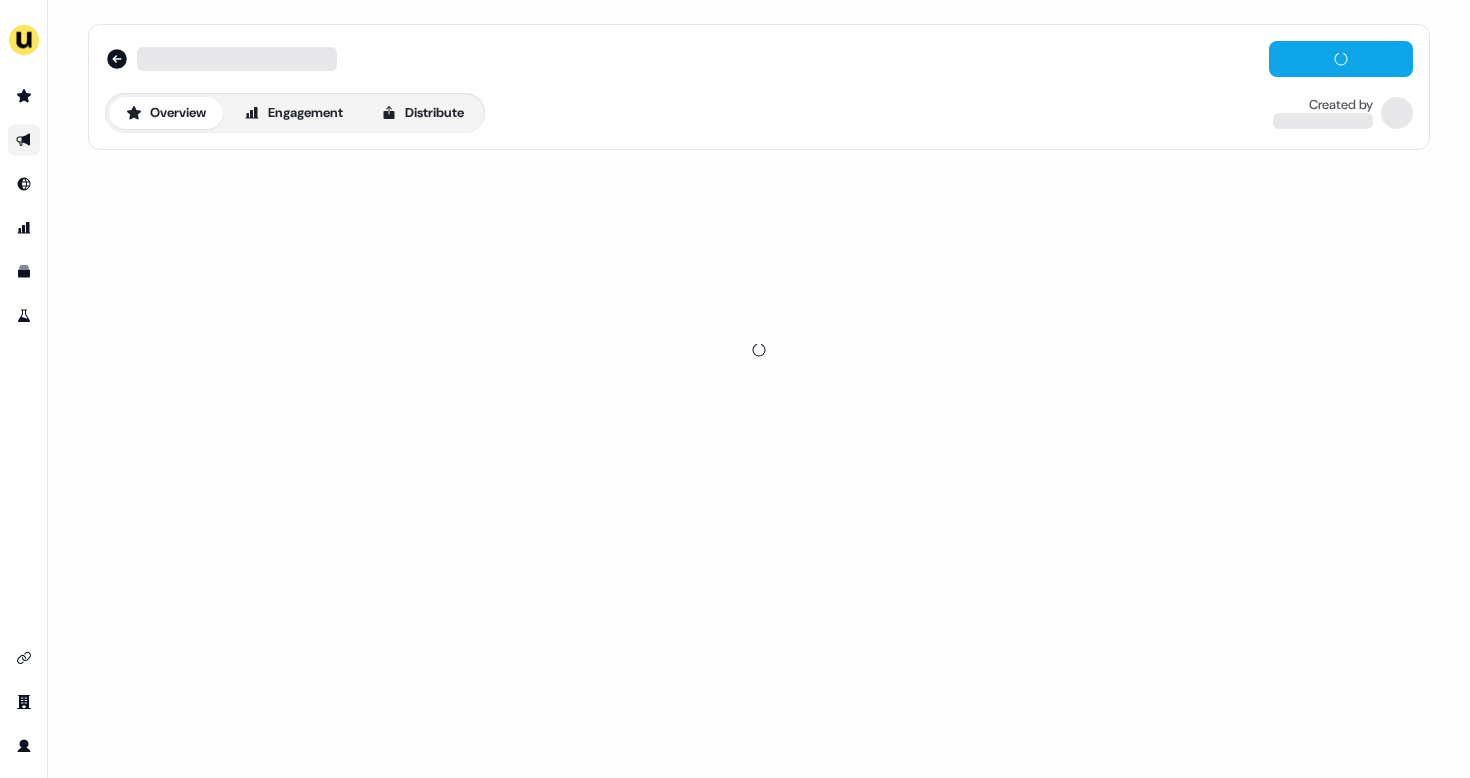 scroll, scrollTop: 0, scrollLeft: 0, axis: both 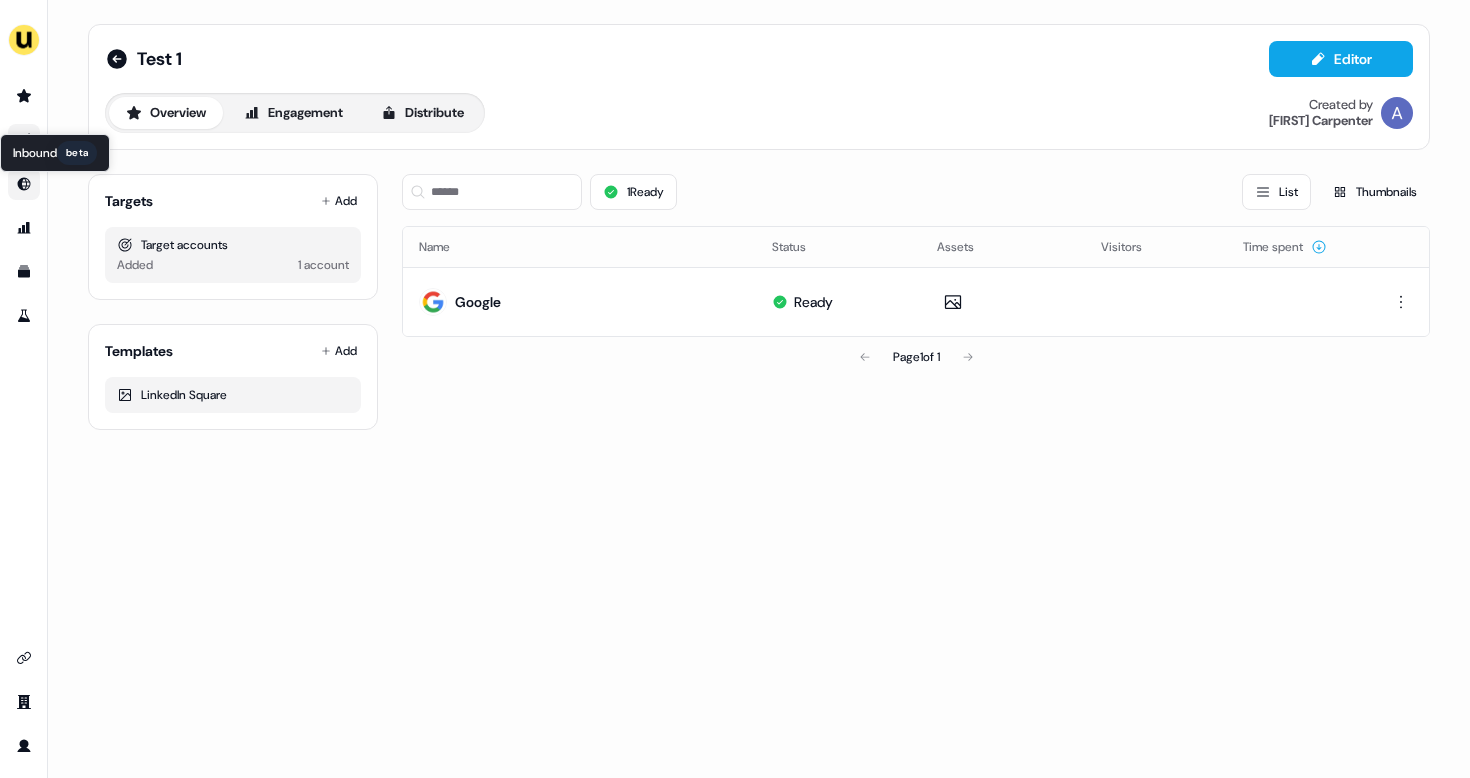 click 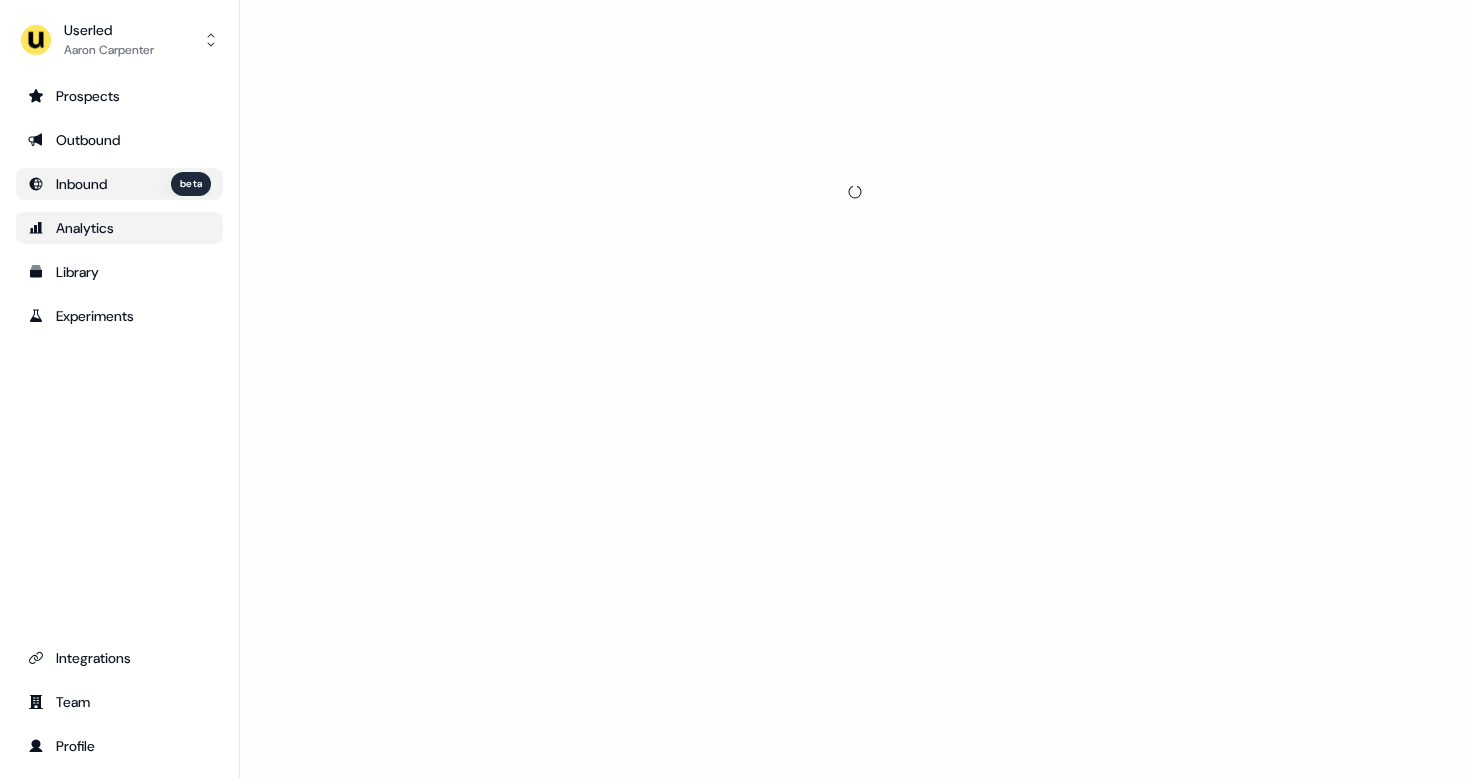 click 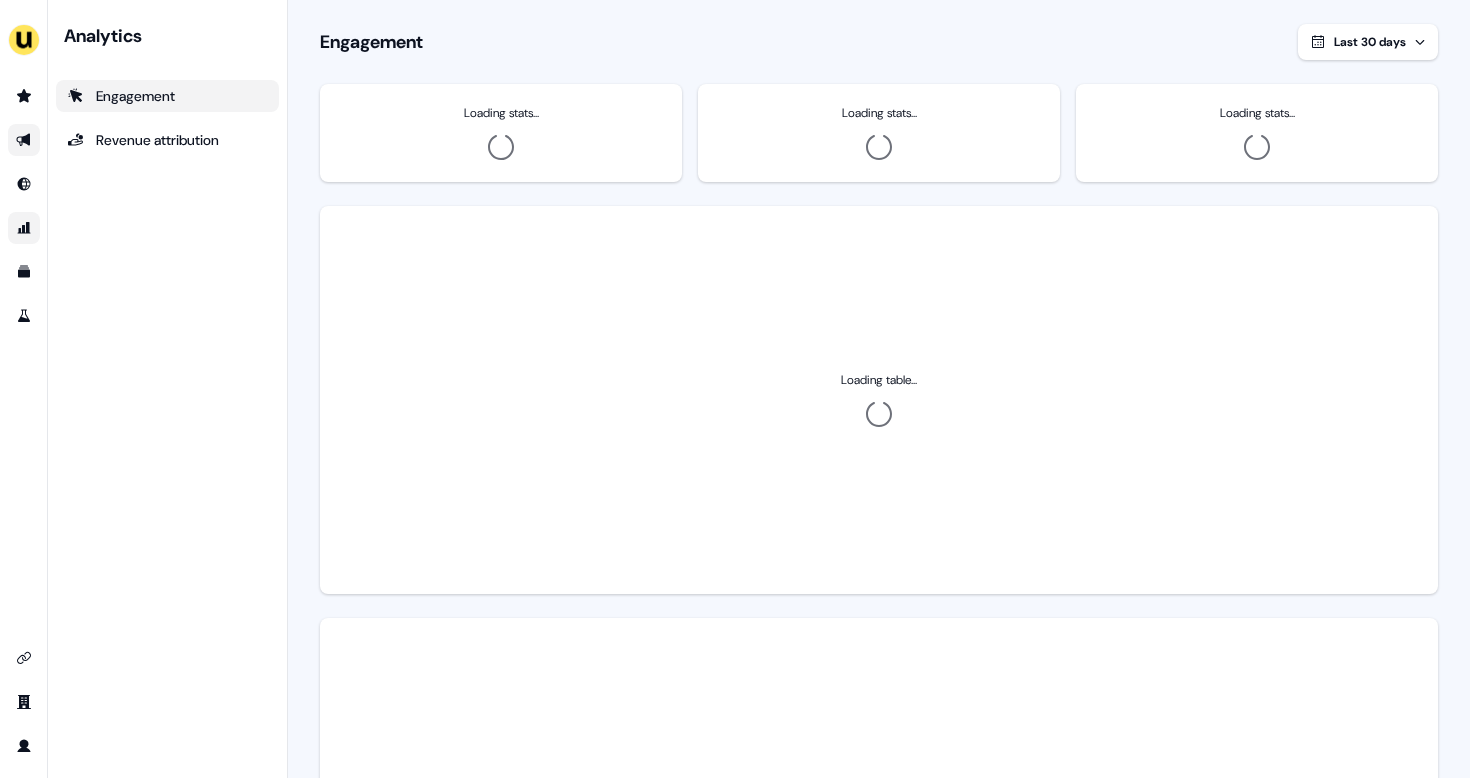 click at bounding box center (24, 140) 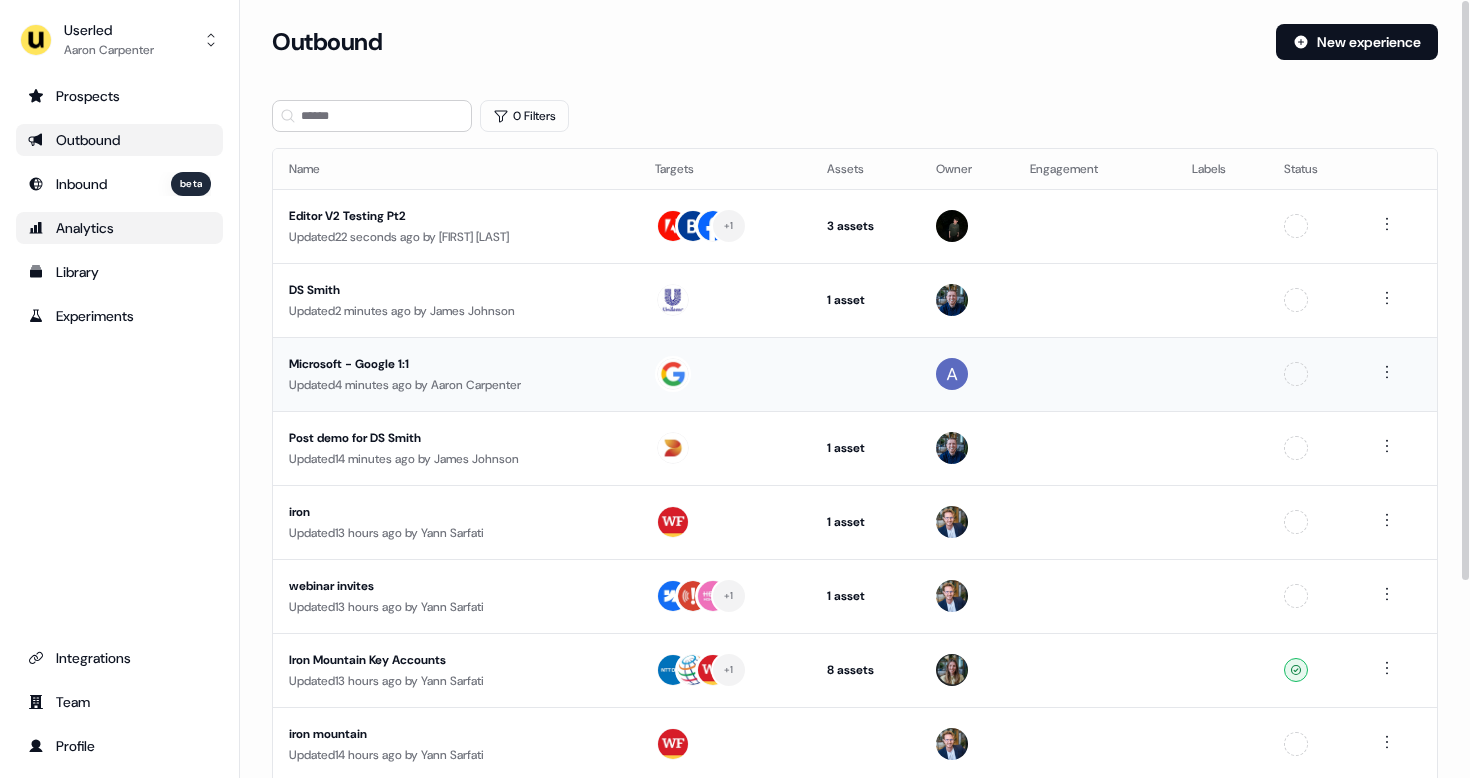 click at bounding box center (1095, 374) 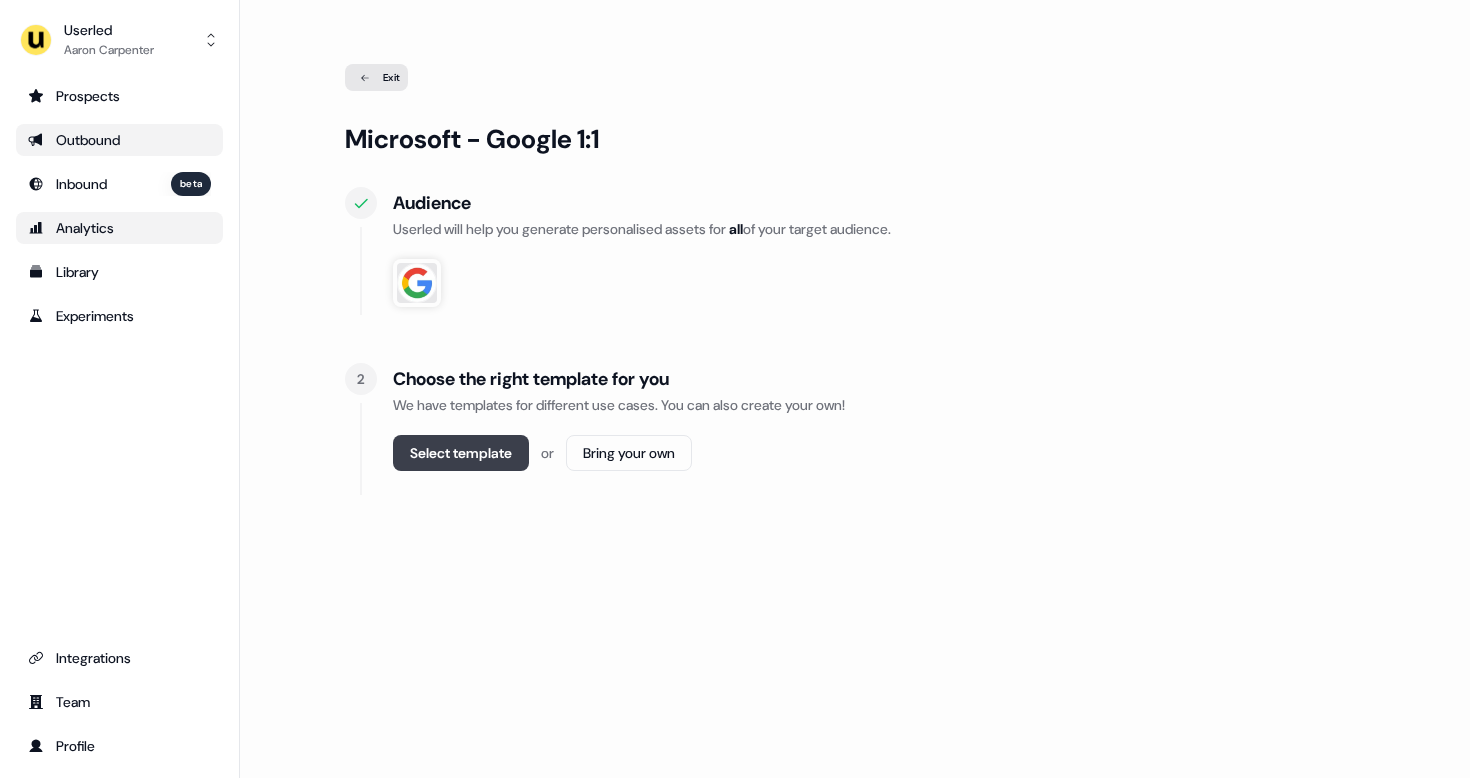 click on "Select template" at bounding box center [461, 453] 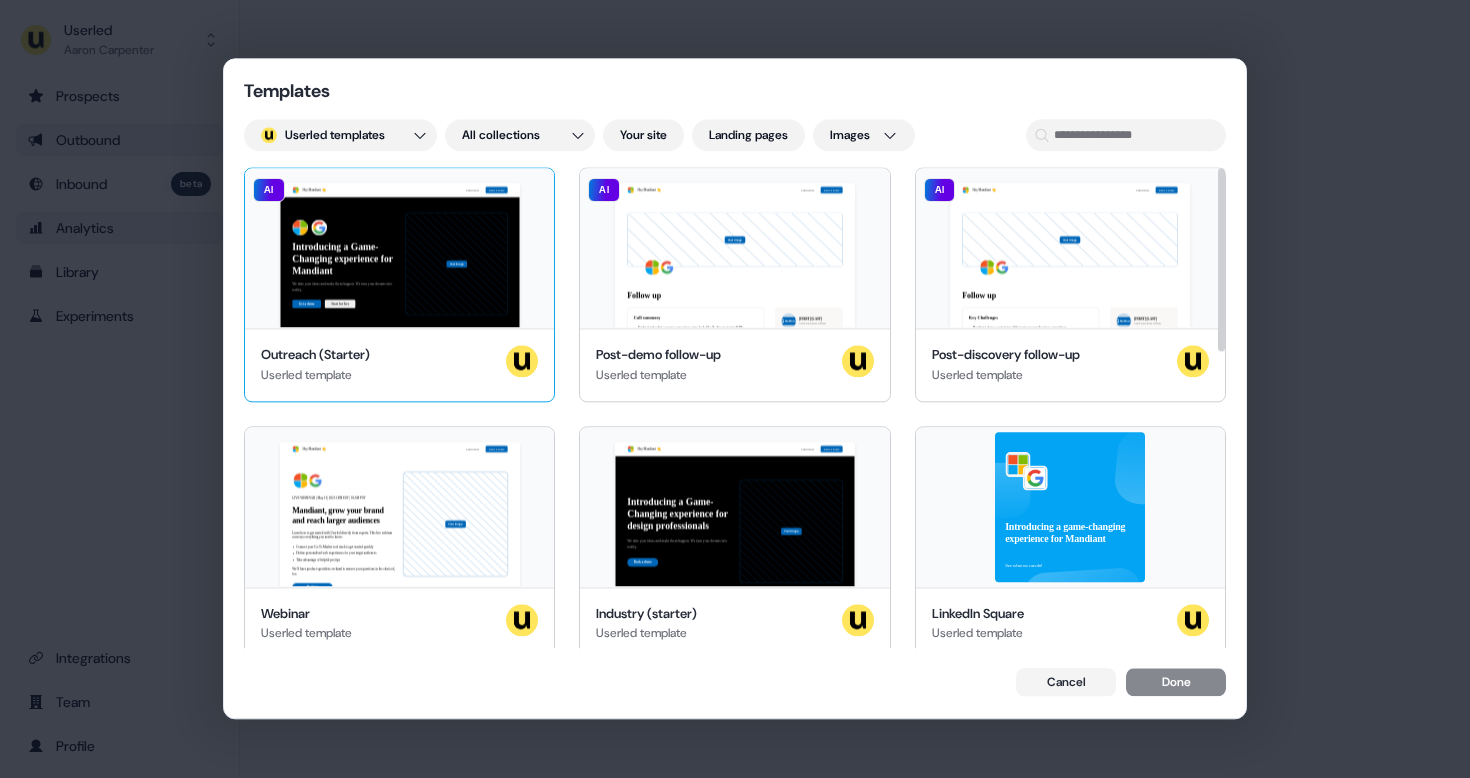 click on "Hey Mandiant 👋 Learn more Book a demo Introducing a Game-Changing experience for Mandiant We take your ideas and make them happen. We turn your dreams into reality. Get a demo Start for free Your image Mandiant, join our team of incredible partners AI" at bounding box center [399, 248] 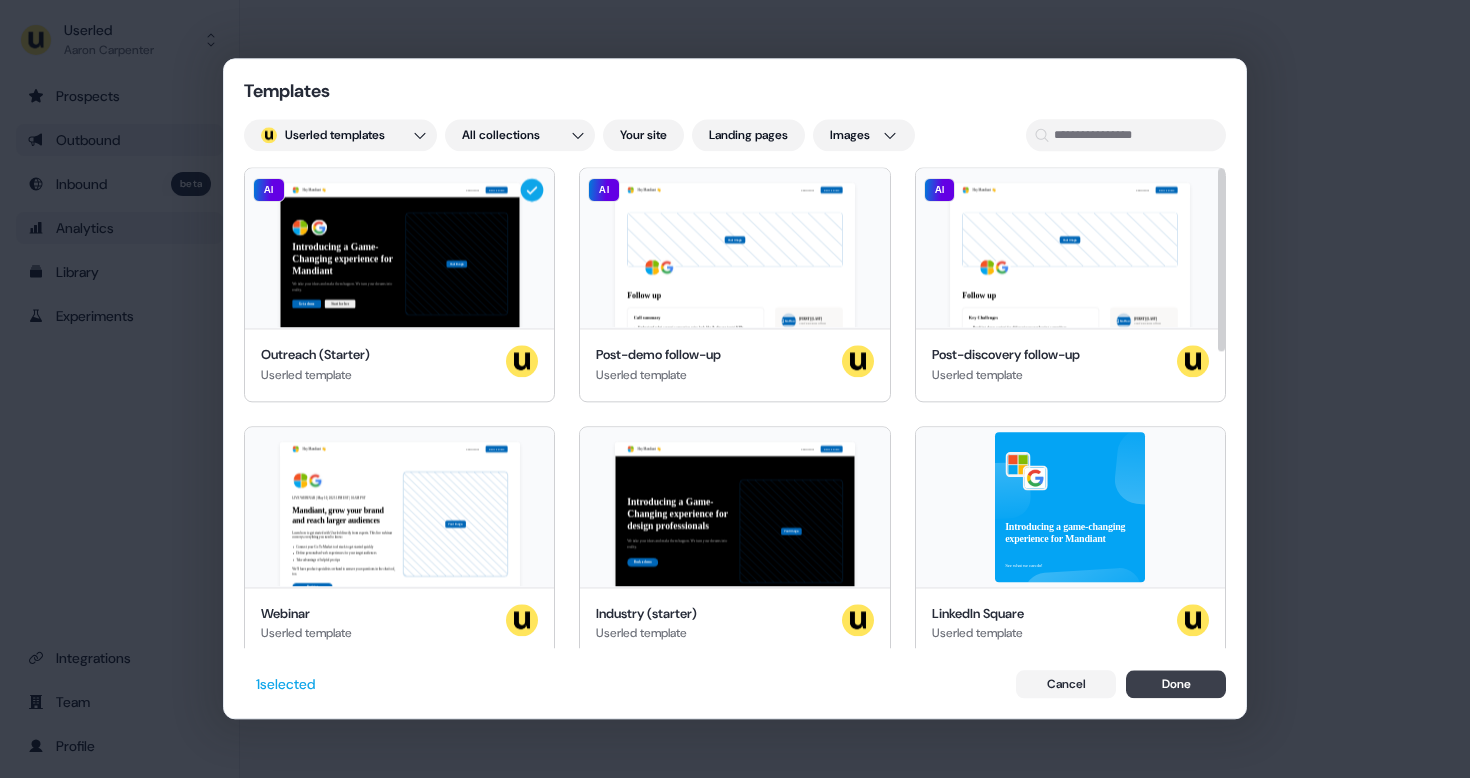click on "Done" at bounding box center [1176, 685] 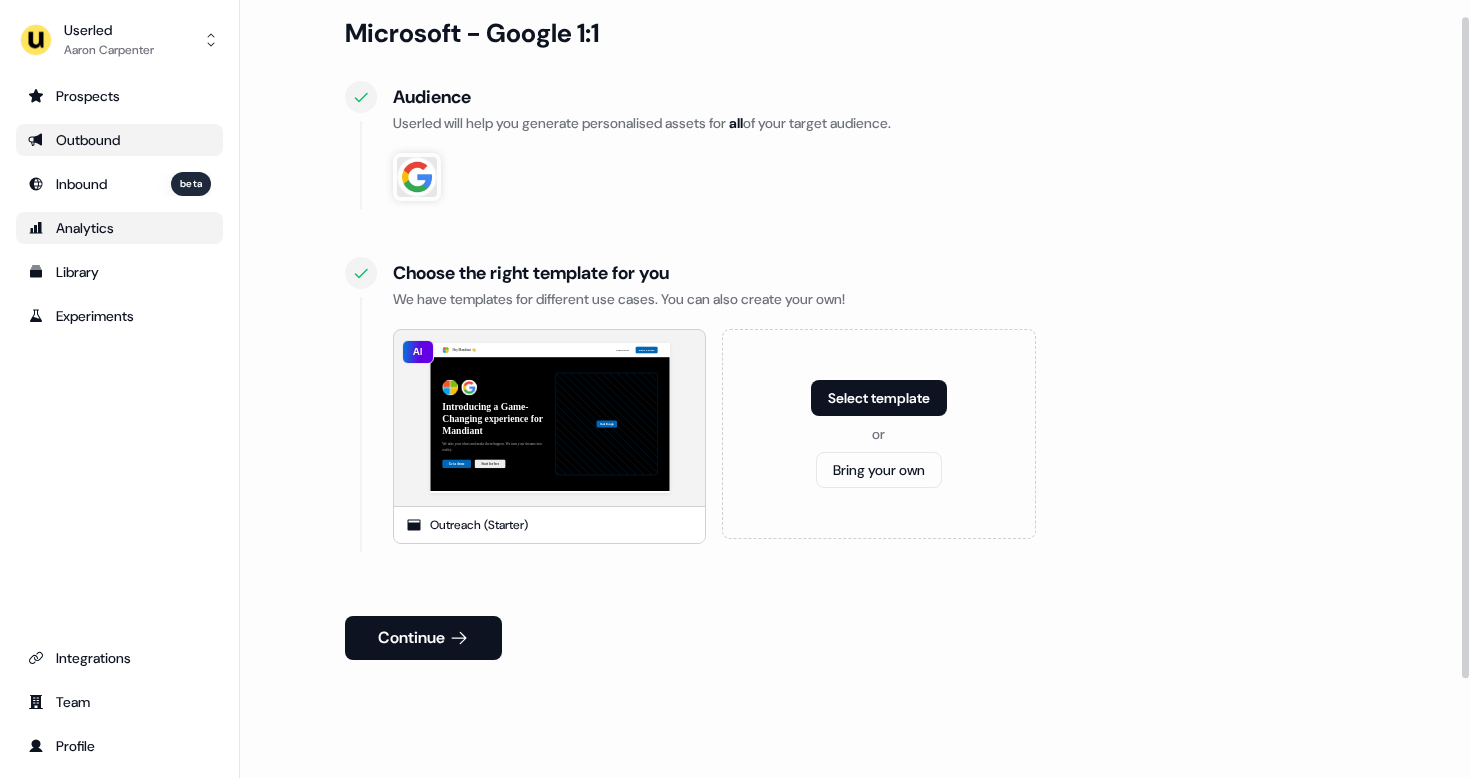 scroll, scrollTop: 136, scrollLeft: 0, axis: vertical 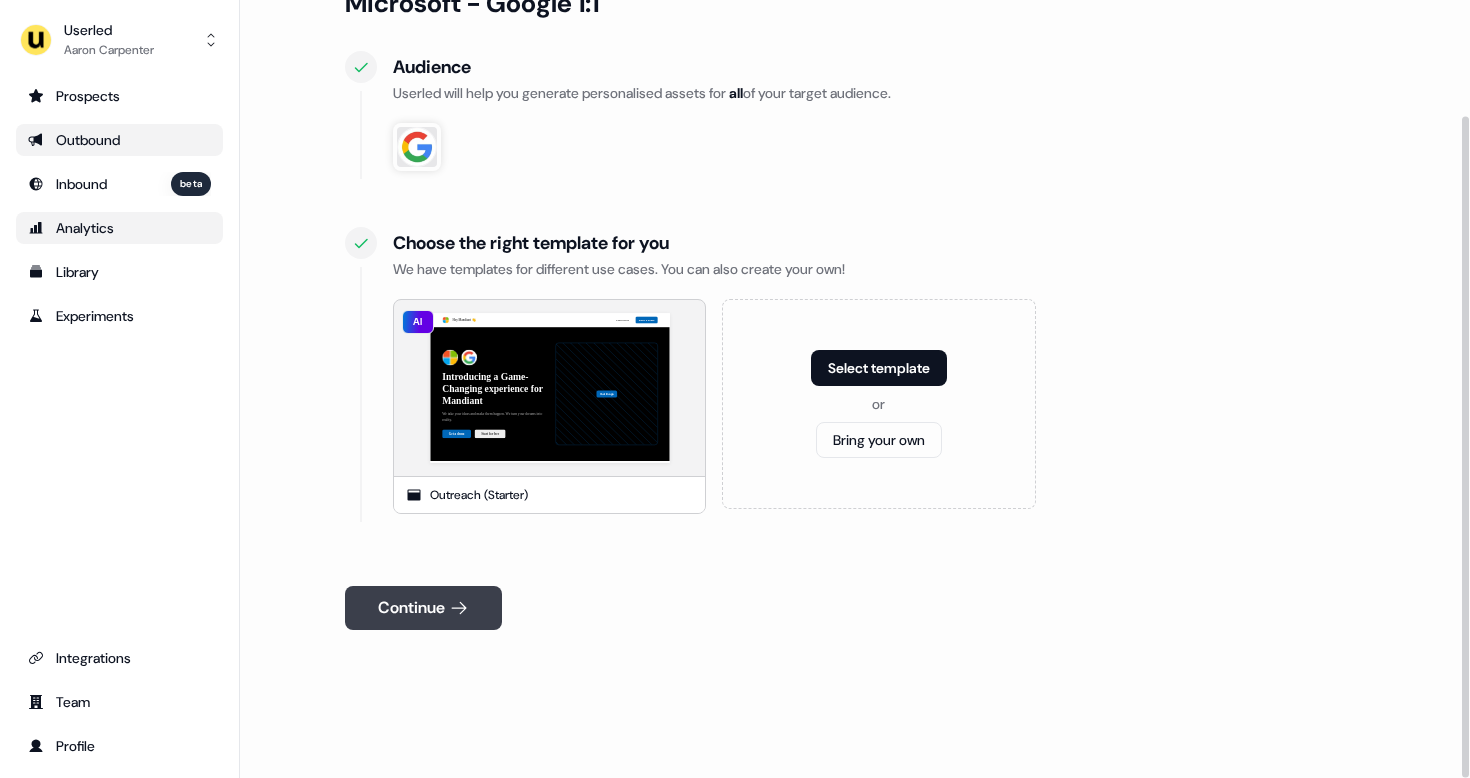 click on "Continue" at bounding box center (423, 608) 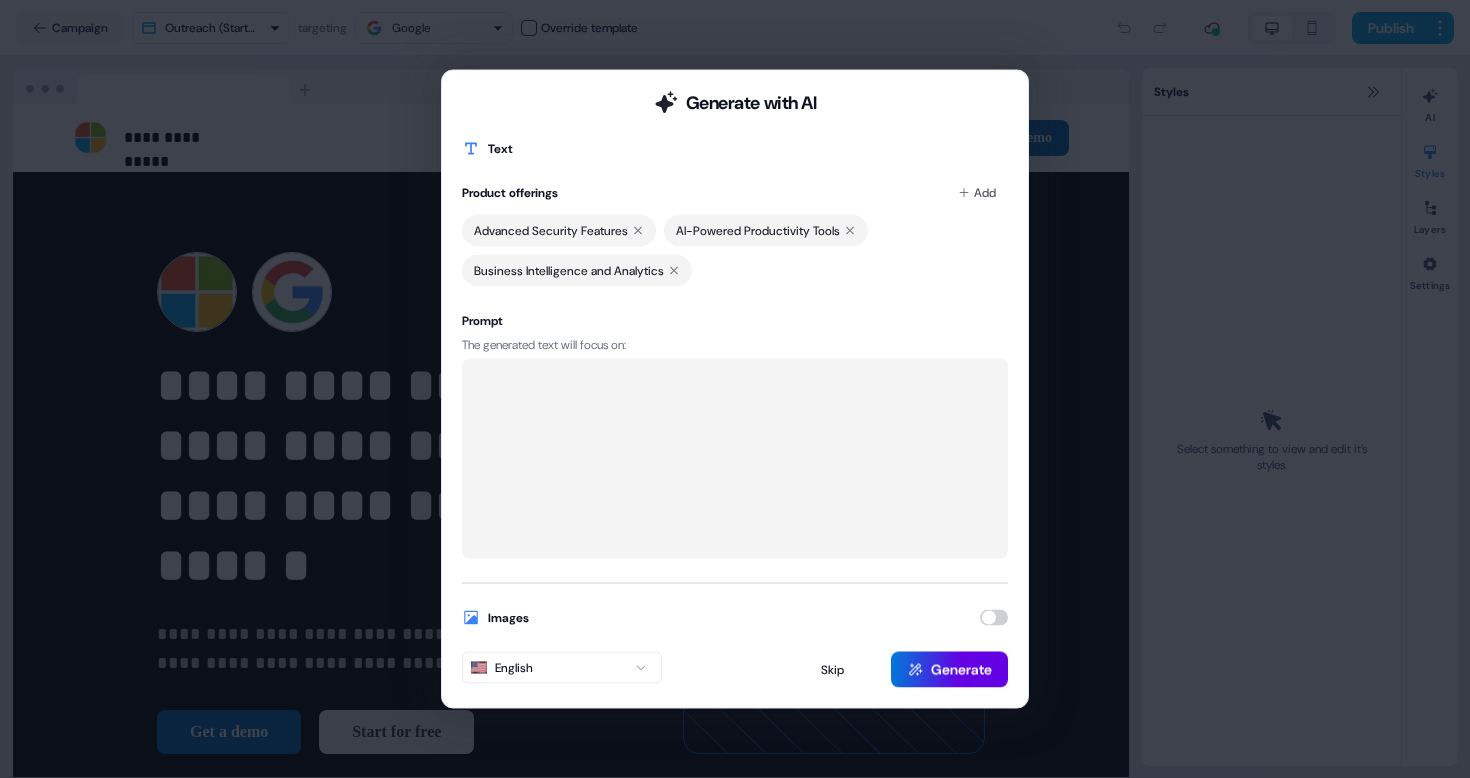 click on "Generate with AI Text Product offerings  Add Advanced Security Features AI-Powered Productivity Tools Business Intelligence and Analytics Prompt The generated text will focus on: Images English Skip Generate" at bounding box center [735, 389] 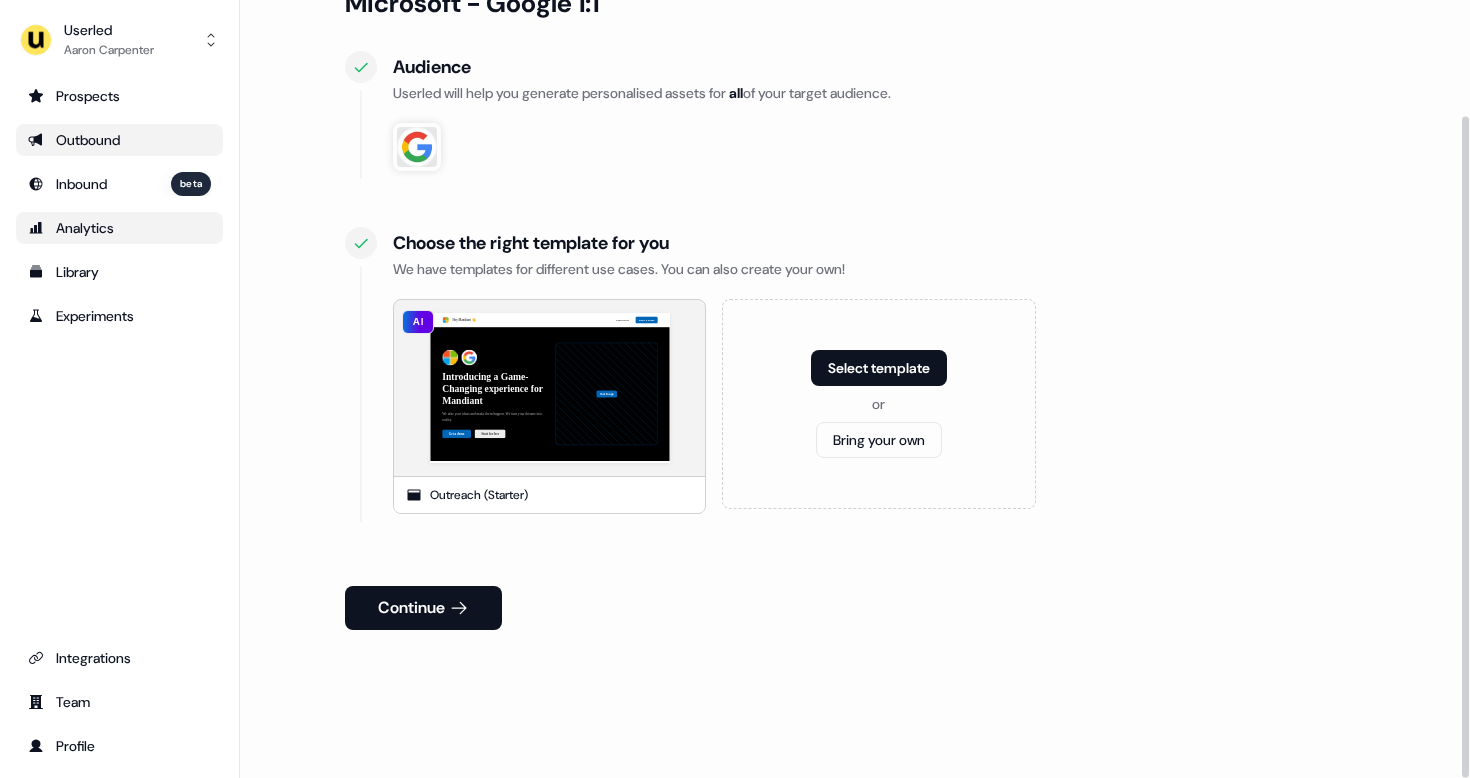 scroll, scrollTop: 0, scrollLeft: 0, axis: both 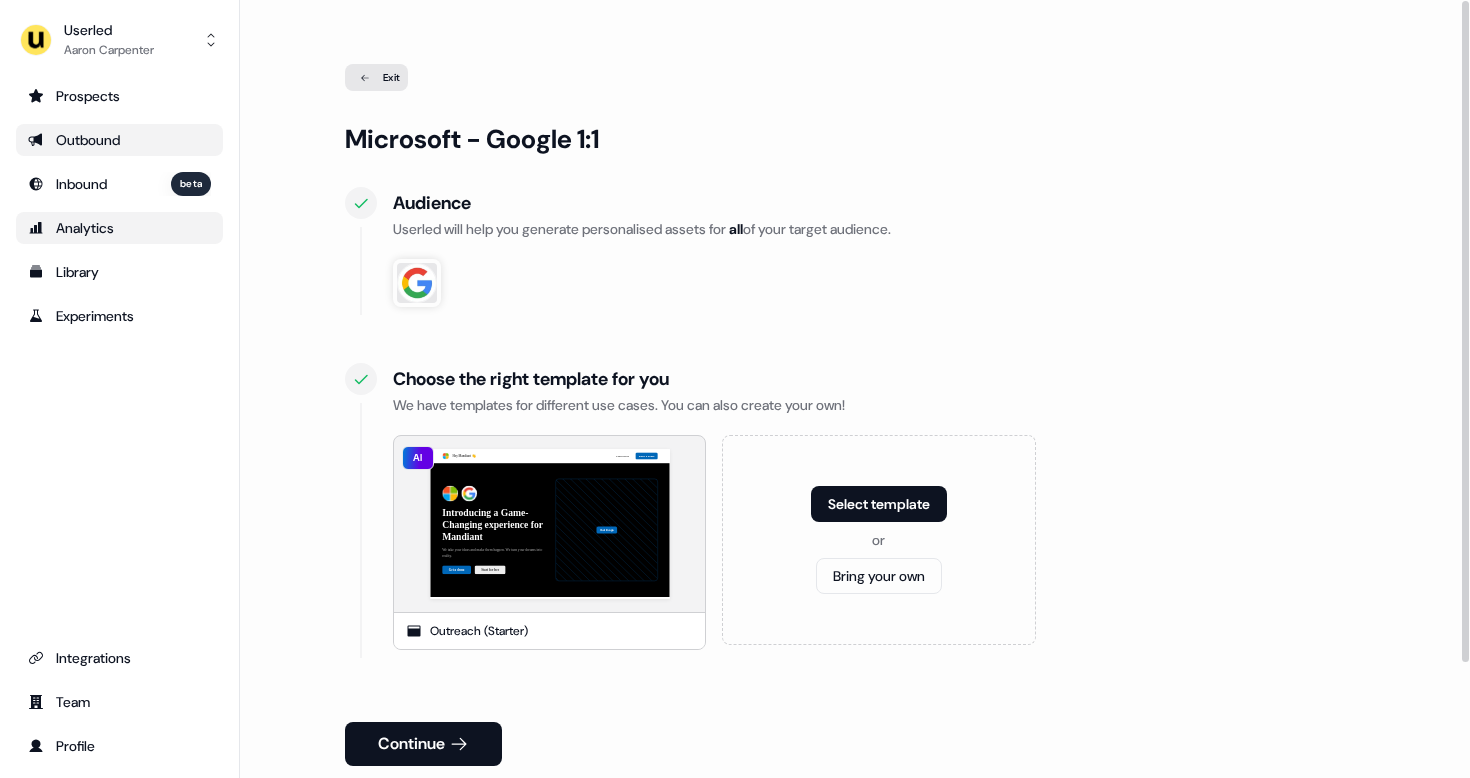 click on "Exit" at bounding box center [376, 77] 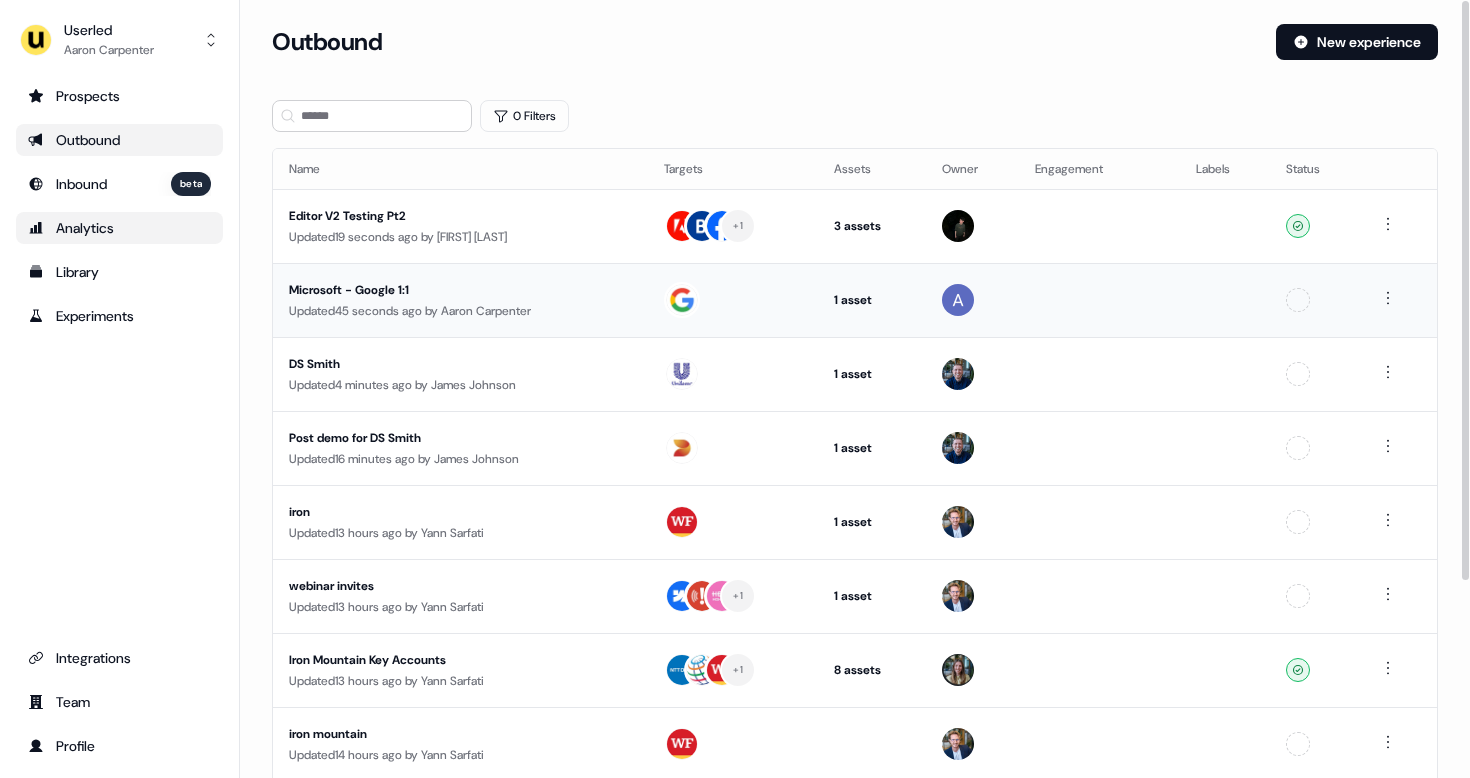 click at bounding box center [1099, 300] 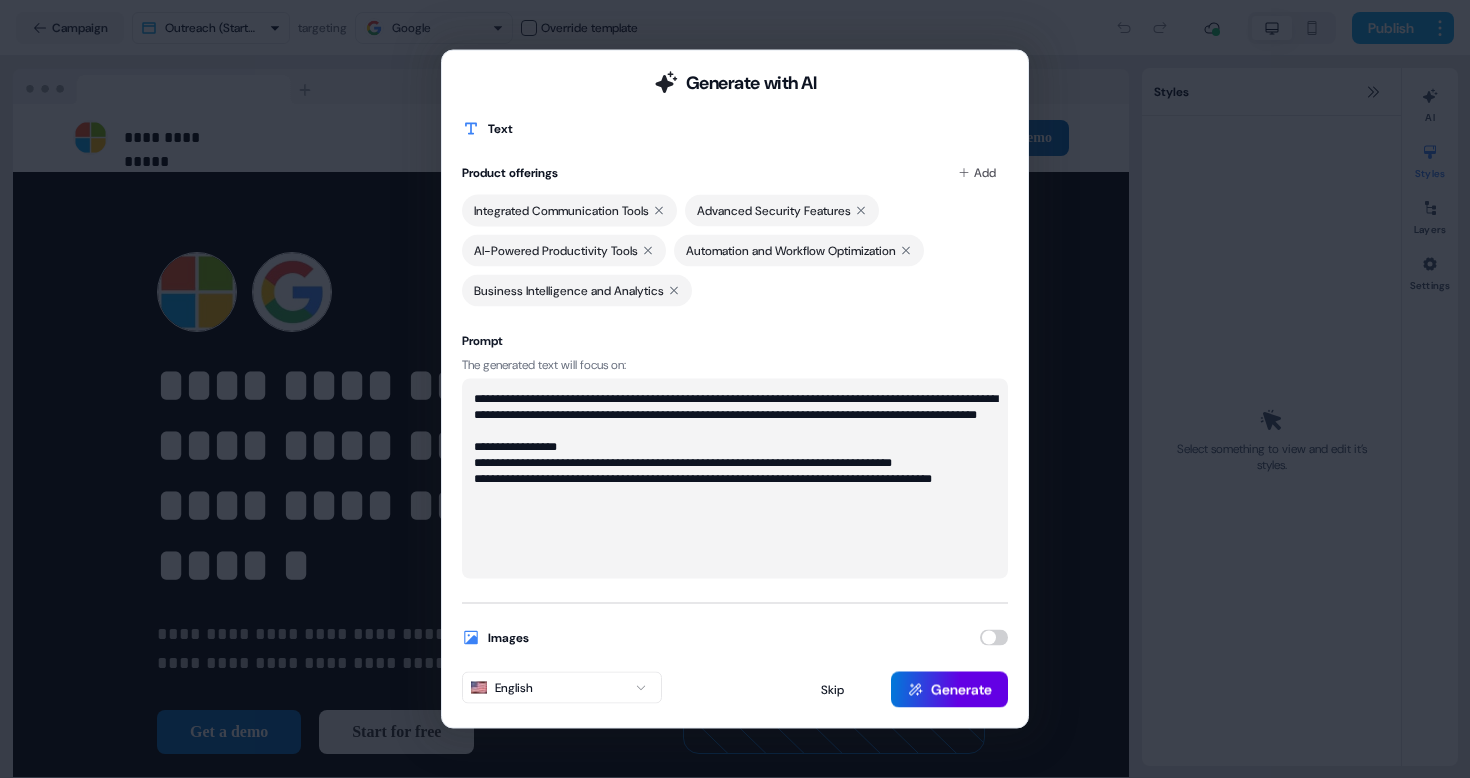 click on "**********" at bounding box center (735, 479) 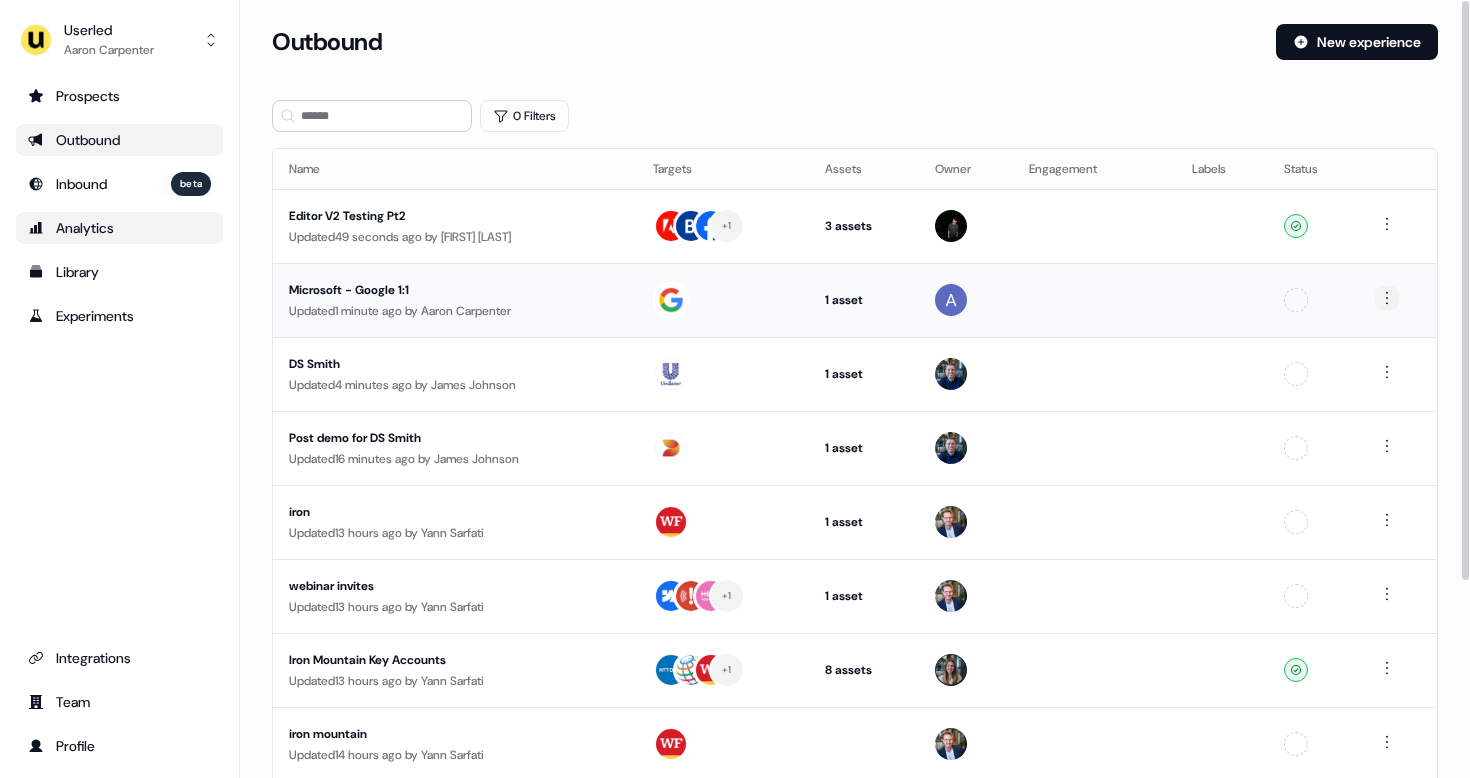 click on "For the best experience switch devices to a bigger screen. Go to Userled.io Userled [FIRST] [LAST] Prospects Outbound Inbound beta Analytics Library Experiments Integrations Team Profile Loading... Outbound New experience 0   Filters Name Targets Assets Owner Engagement Labels Status Editor V2 Testing Pt2 Updated  49 seconds ago   by   [FIRST] [LAST] + 1 3   assets Outreach (Starter), LinkedIn Square, Web page Ready Microsoft - Google 1:1 Updated  1 minute ago   by   [FIRST] [LAST] 1   asset Outreach (Starter) Unconfigured DS Smith  Updated  4 minutes ago   by   [FIRST] [LAST] 1   asset Outreach (Starter) Unconfigured Post demo for DS Smith Updated  16 minutes ago   by   [FIRST] [LAST] 1   asset Post-demo follow-up Unconfigured iron Updated  13 hours ago   by   [FIRST] [LAST] 1   asset Outreach (Starter) Unconfigured webinar invites  Updated  13 hours ago   by   [FIRST] [LAST] + 1 1   asset Webinar Unconfigured Iron Mountain Key Accounts  Updated  13 hours ago   by   [FIRST] [LAST] + 1 8   assets Ready Updated" at bounding box center (735, 389) 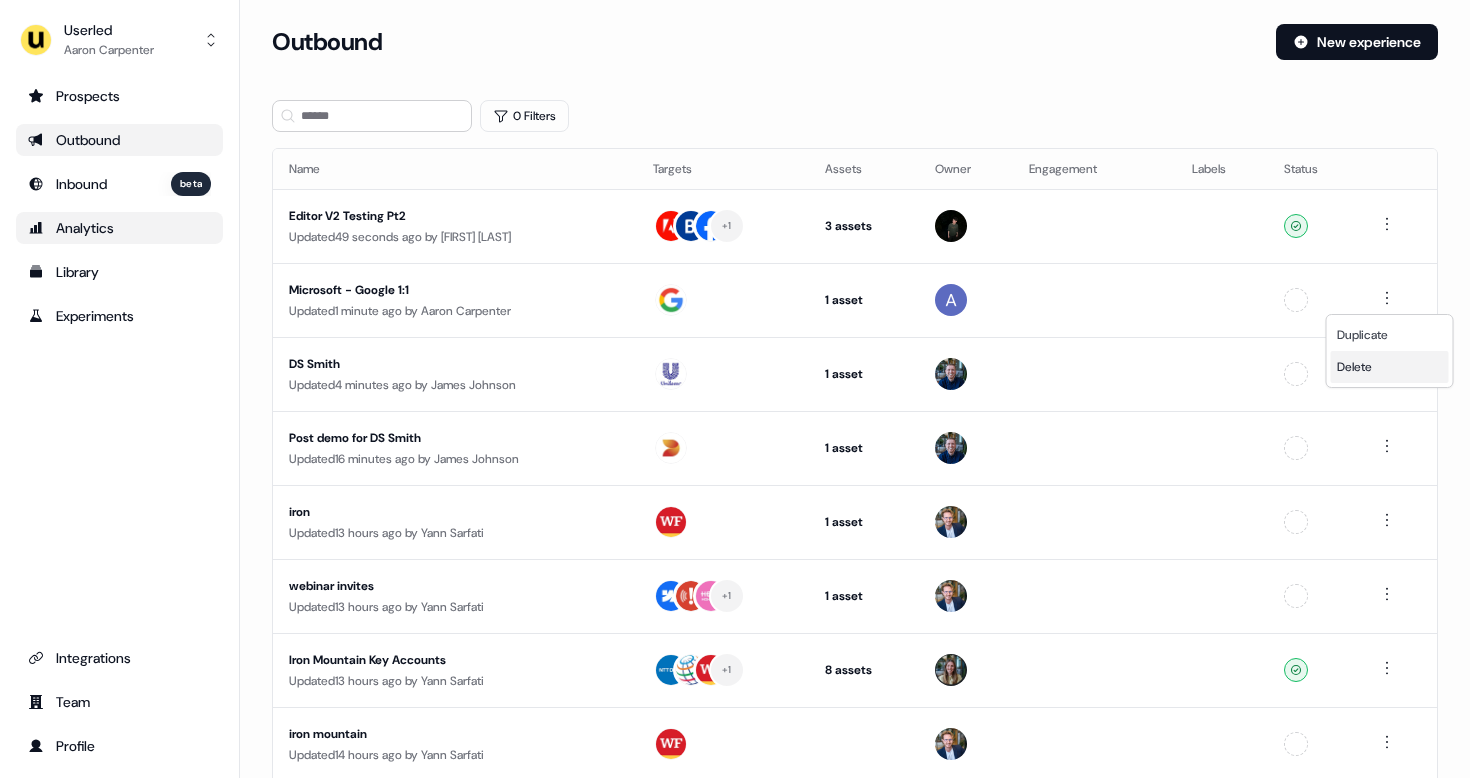 click on "Delete" at bounding box center [1354, 367] 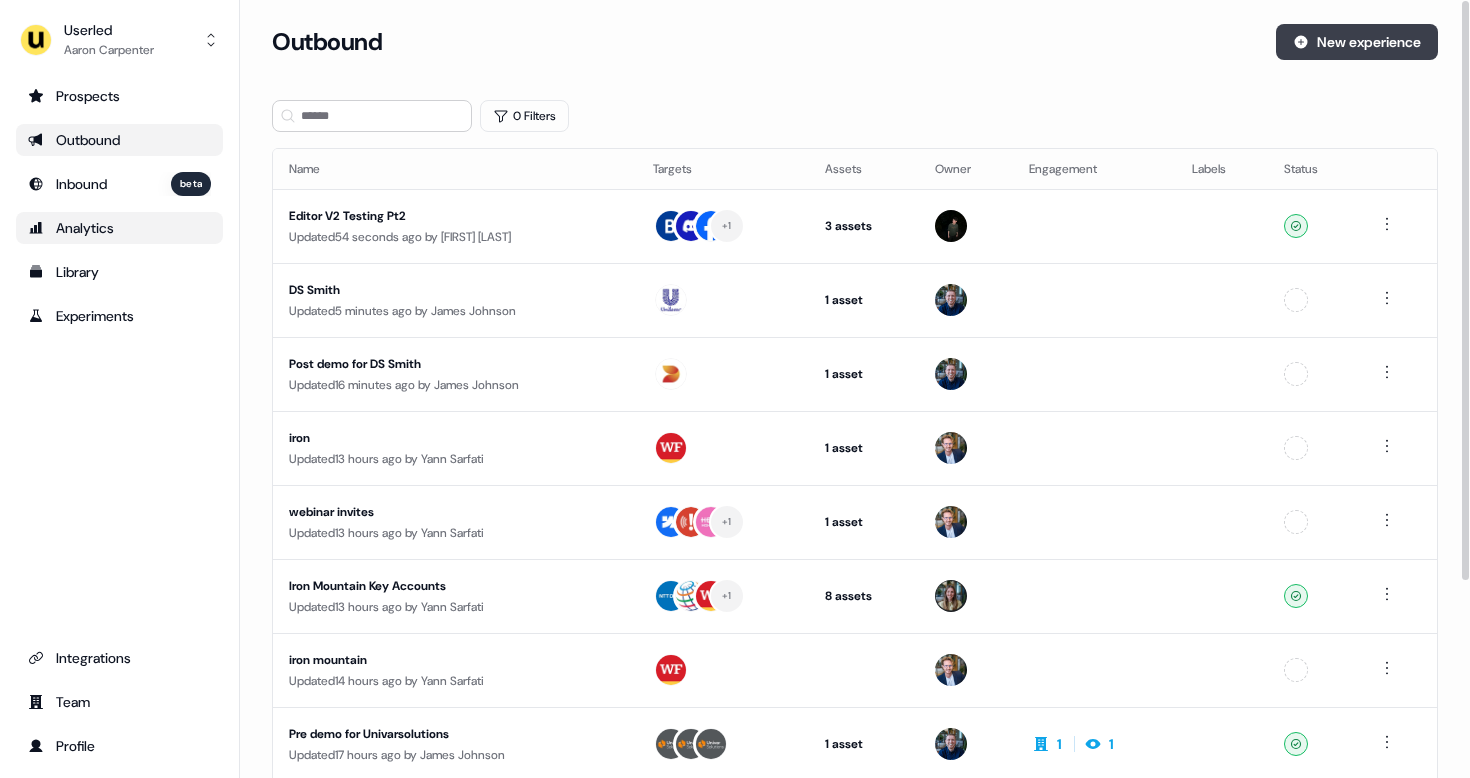 click on "New experience" at bounding box center (1357, 42) 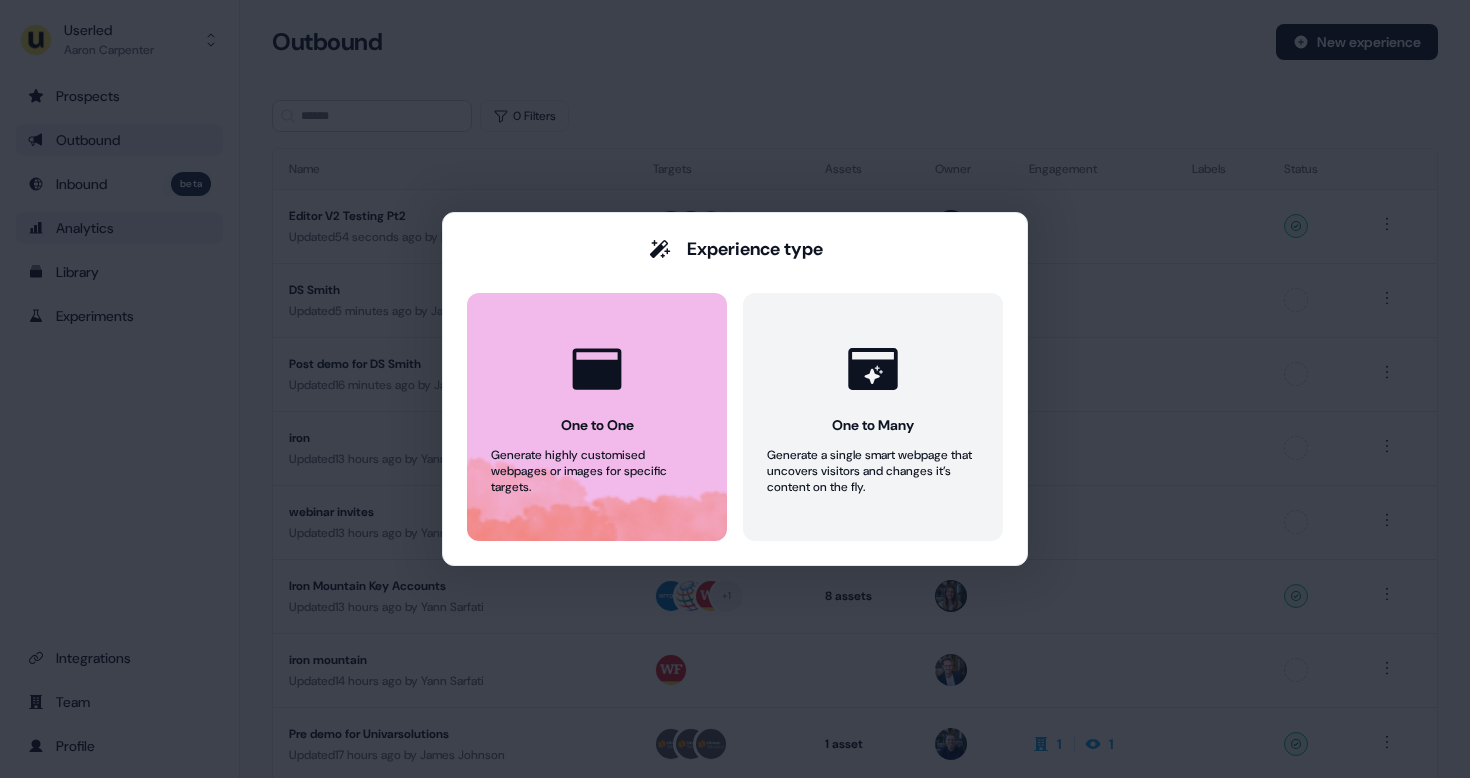 click on "One to One Generate highly customised webpages or images for specific targets." at bounding box center (597, 417) 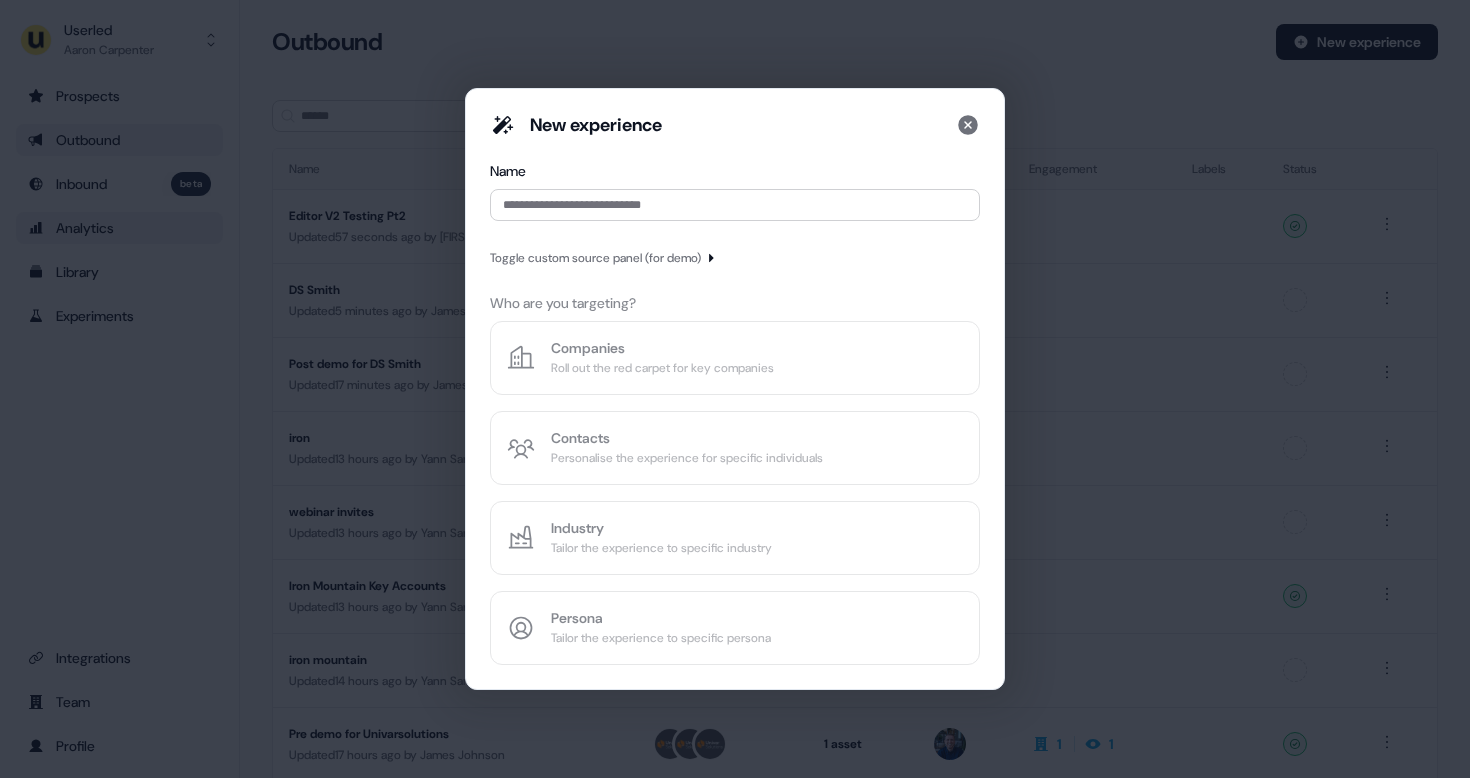 click on "Toggle custom source panel (for demo)" at bounding box center [595, 258] 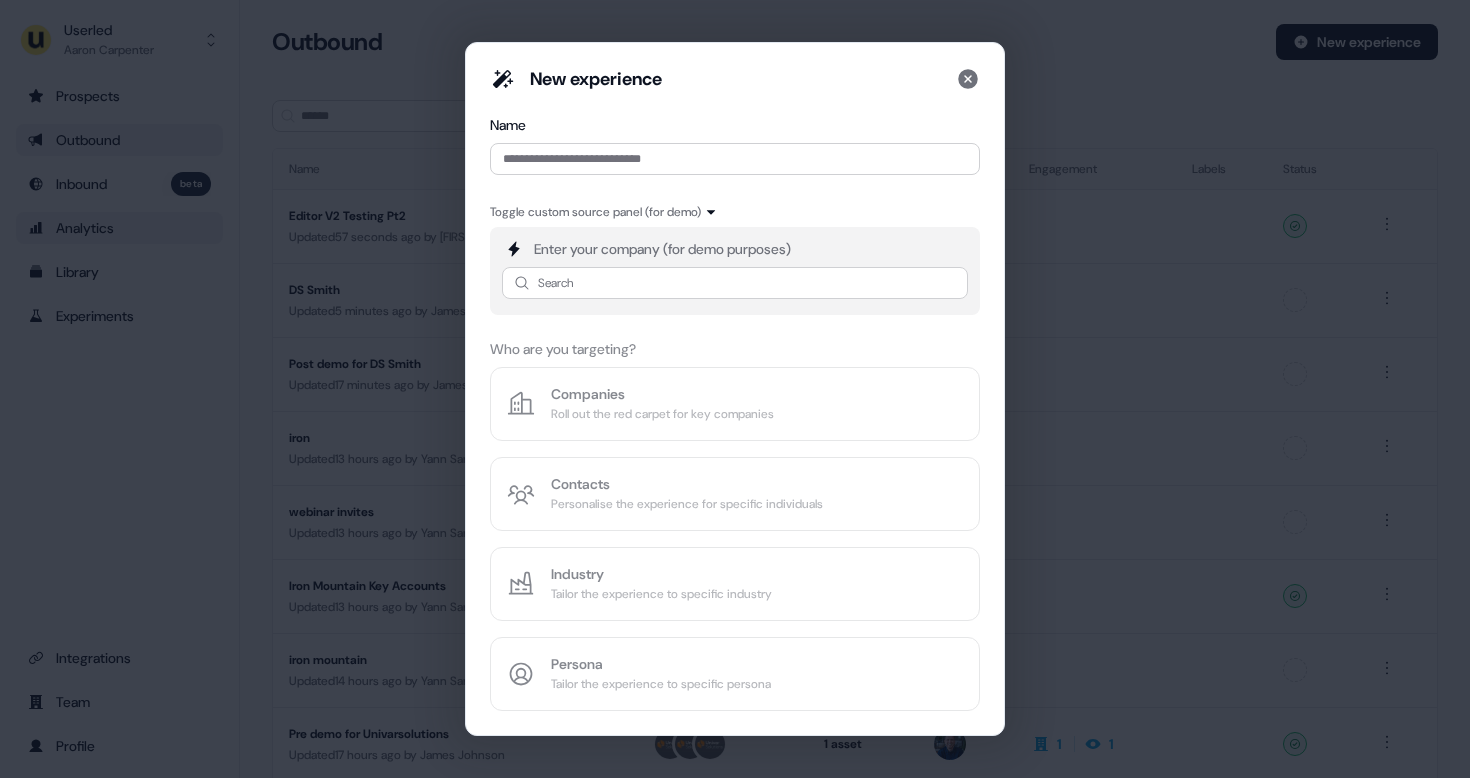click on "Enter your company (for demo purposes) Search" at bounding box center [735, 271] 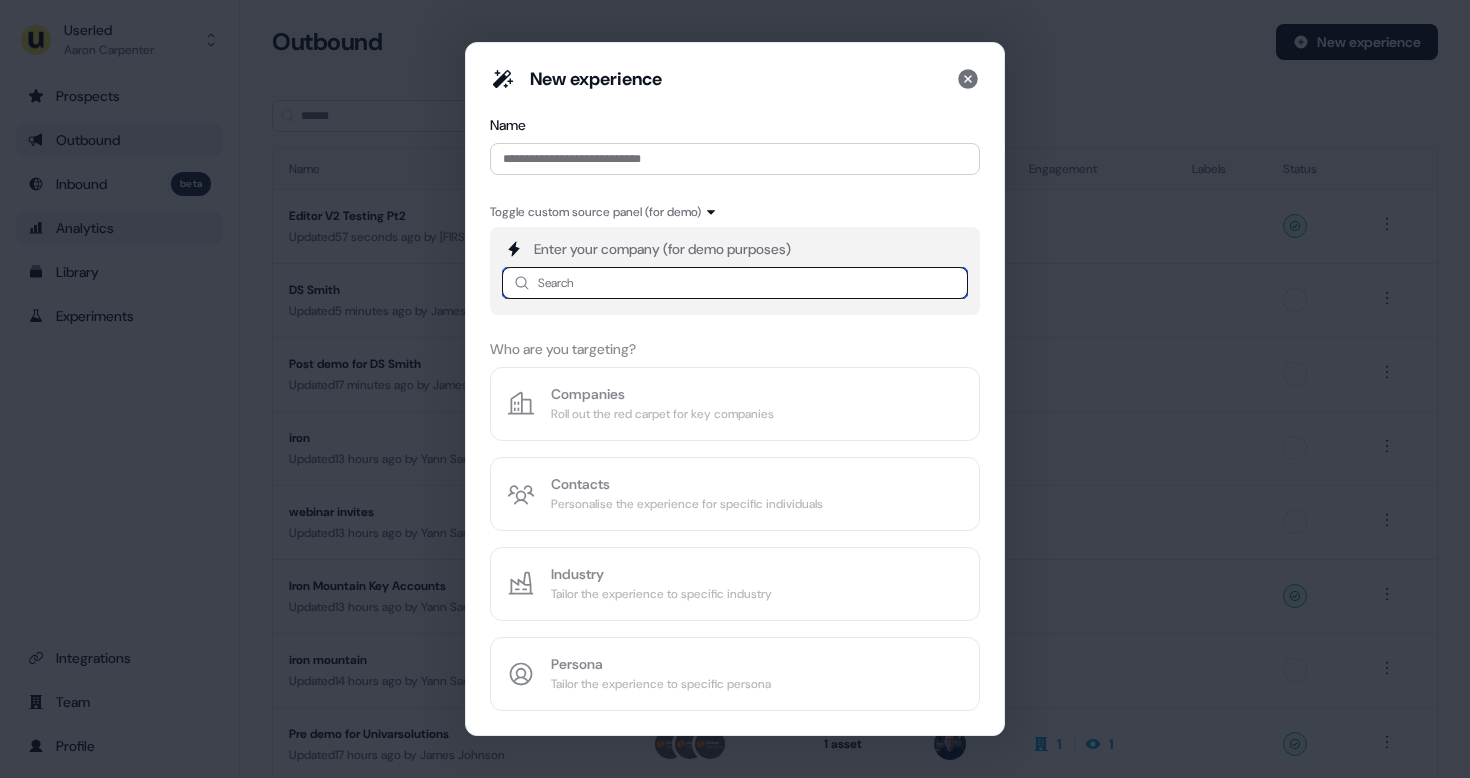 click at bounding box center [735, 283] 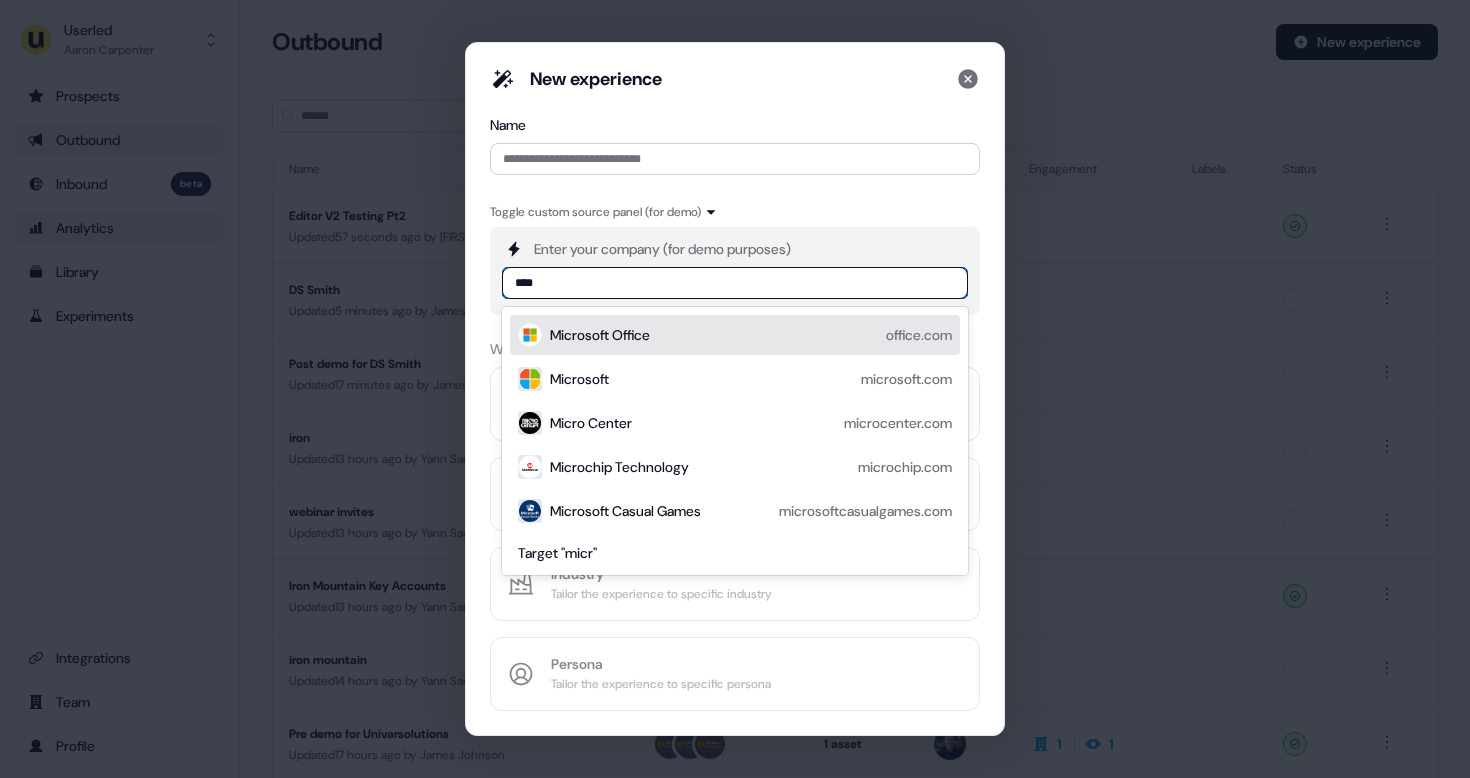 type on "*****" 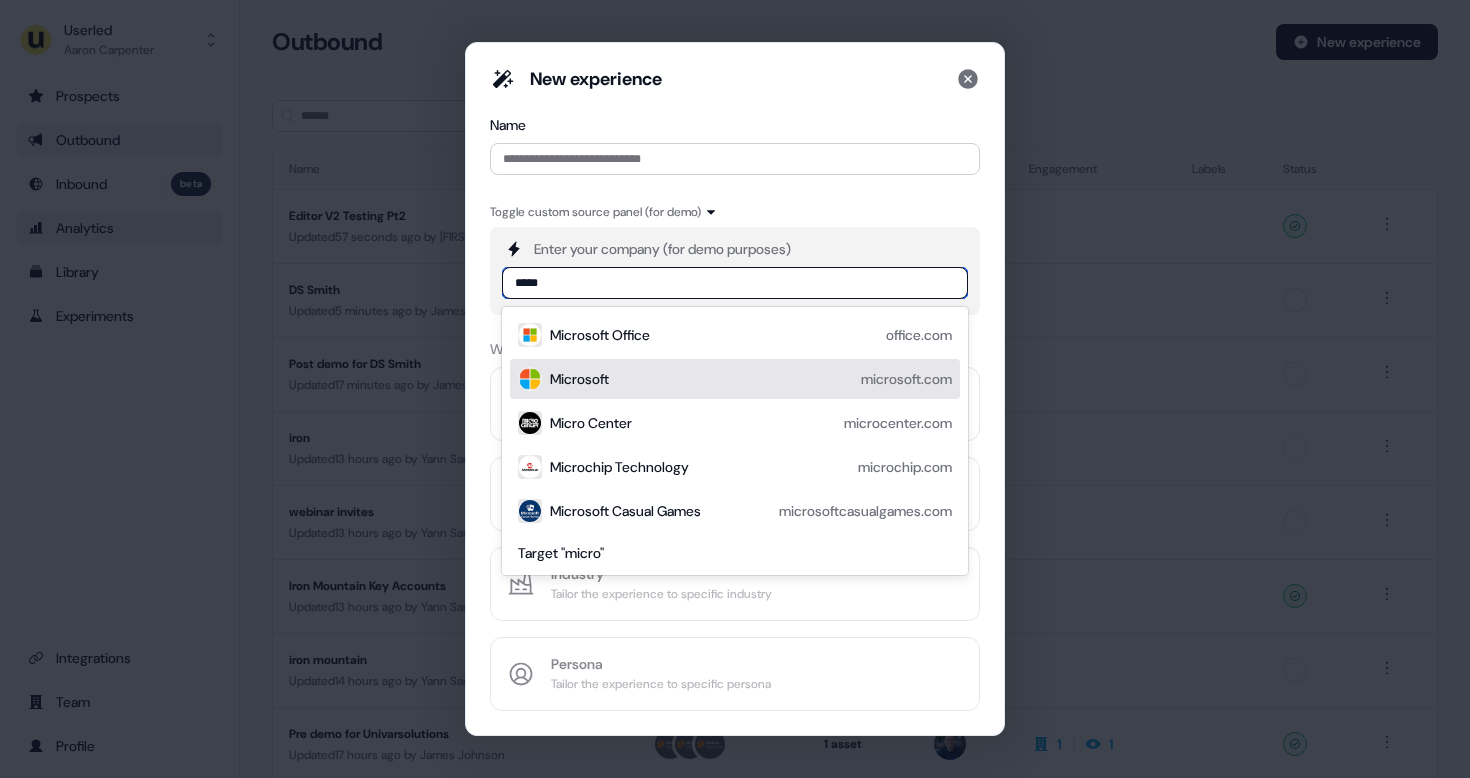 click on "Microsoft" at bounding box center (579, 379) 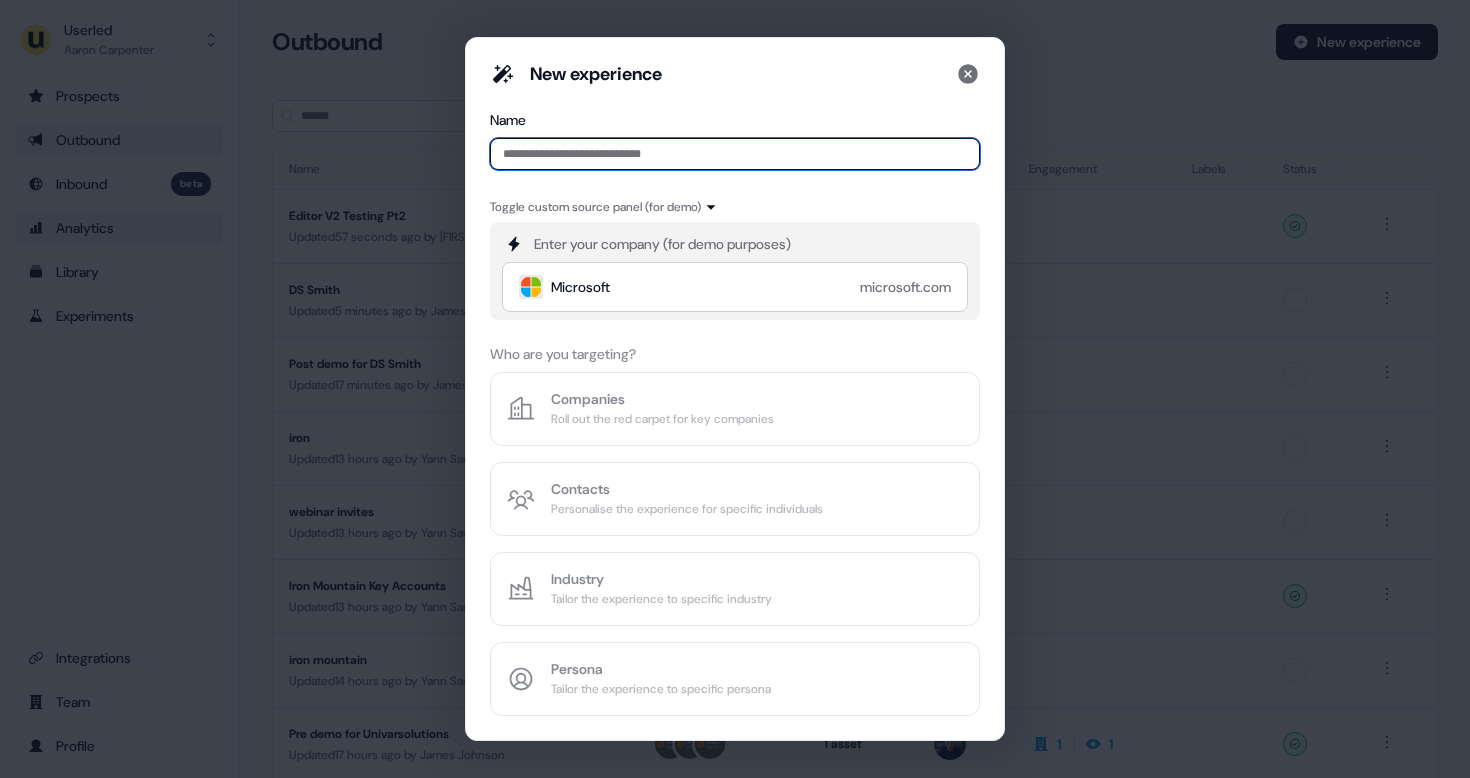 click at bounding box center [735, 154] 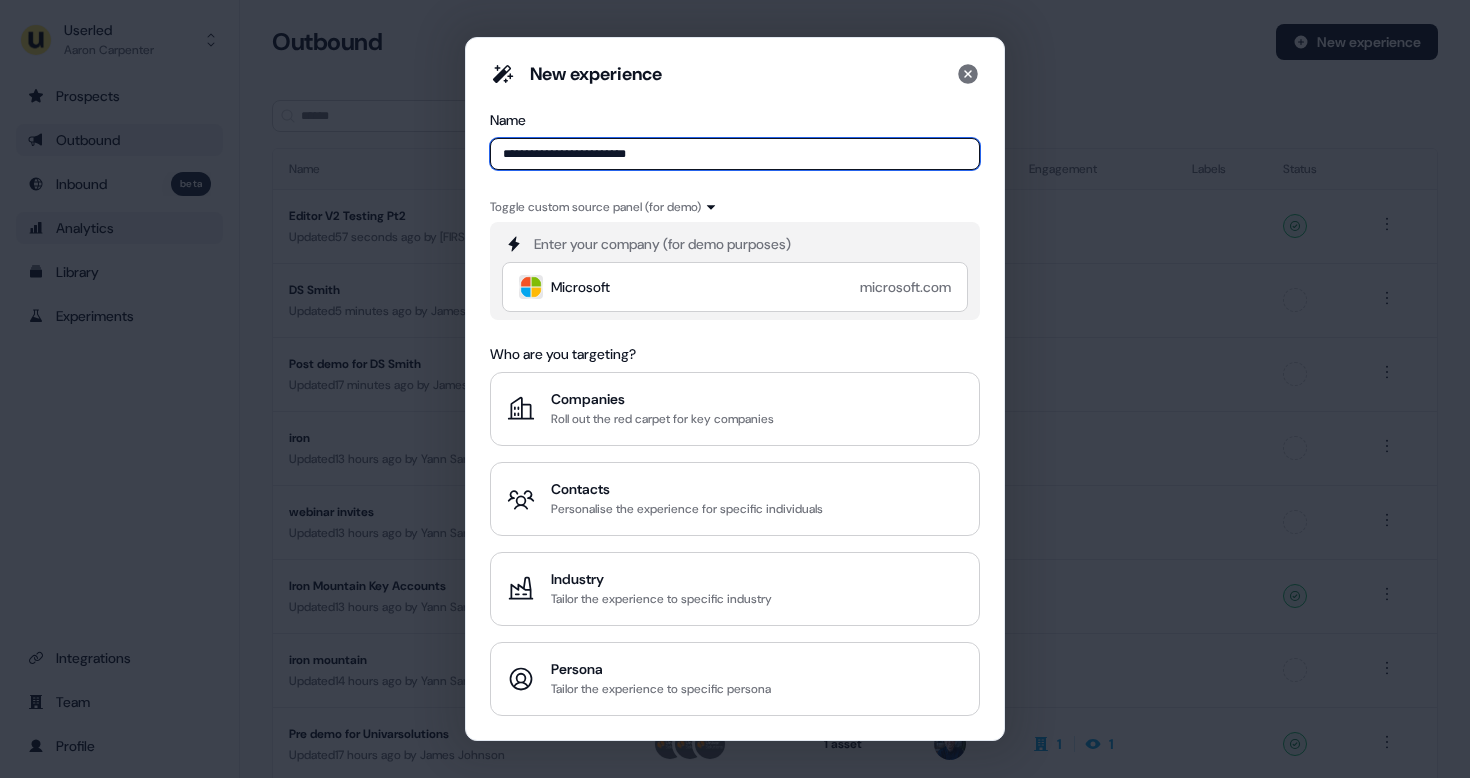 type on "**********" 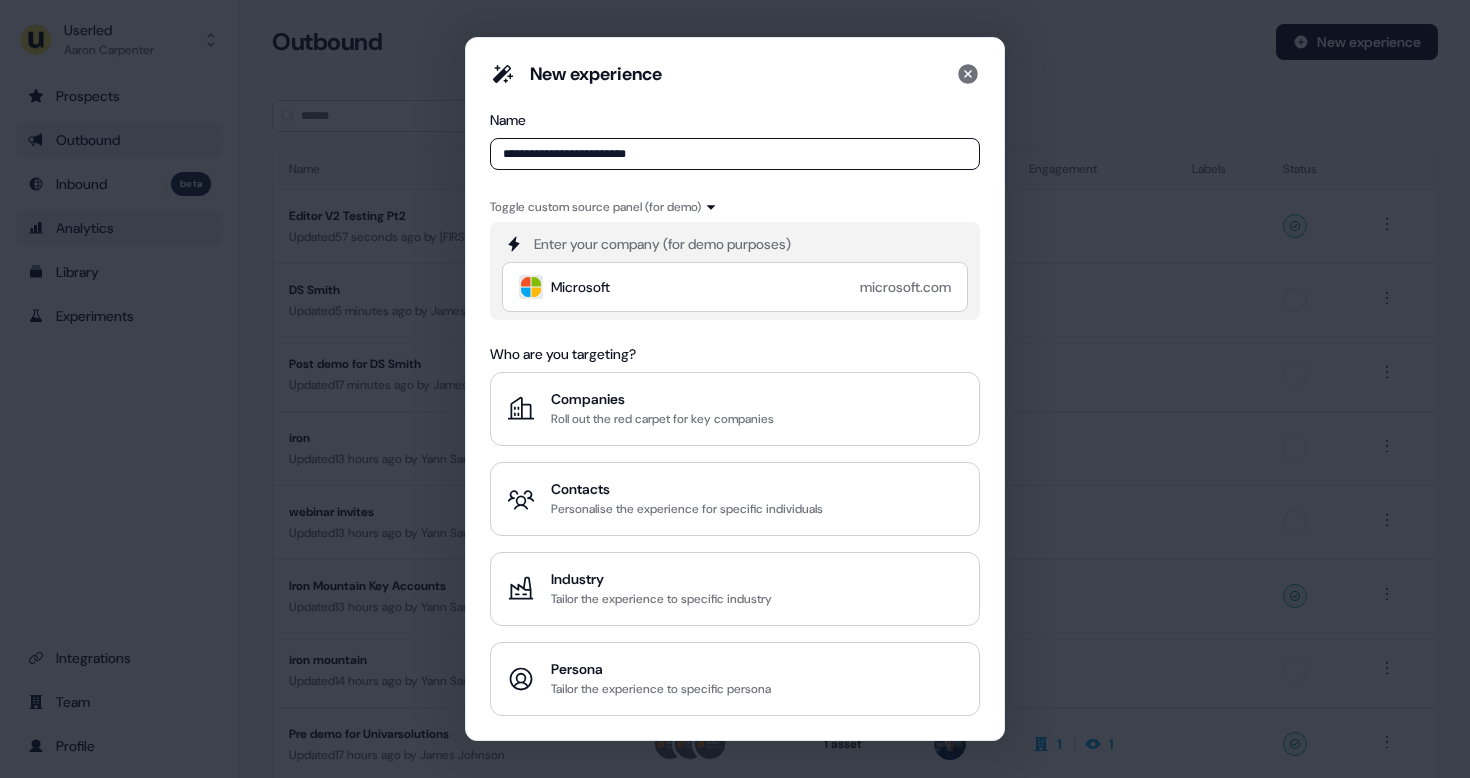 click on "For the best experience switch devices to a bigger screen. Go to Userled.io Microsoft microsoft.com Who are you targeting? Companies Roll out the red carpet for key companies Contacts Personalise the experience for specific individuals Industry Tailor the experience to specific industry Persona Tailor the experience to specific persona" at bounding box center (735, 389) 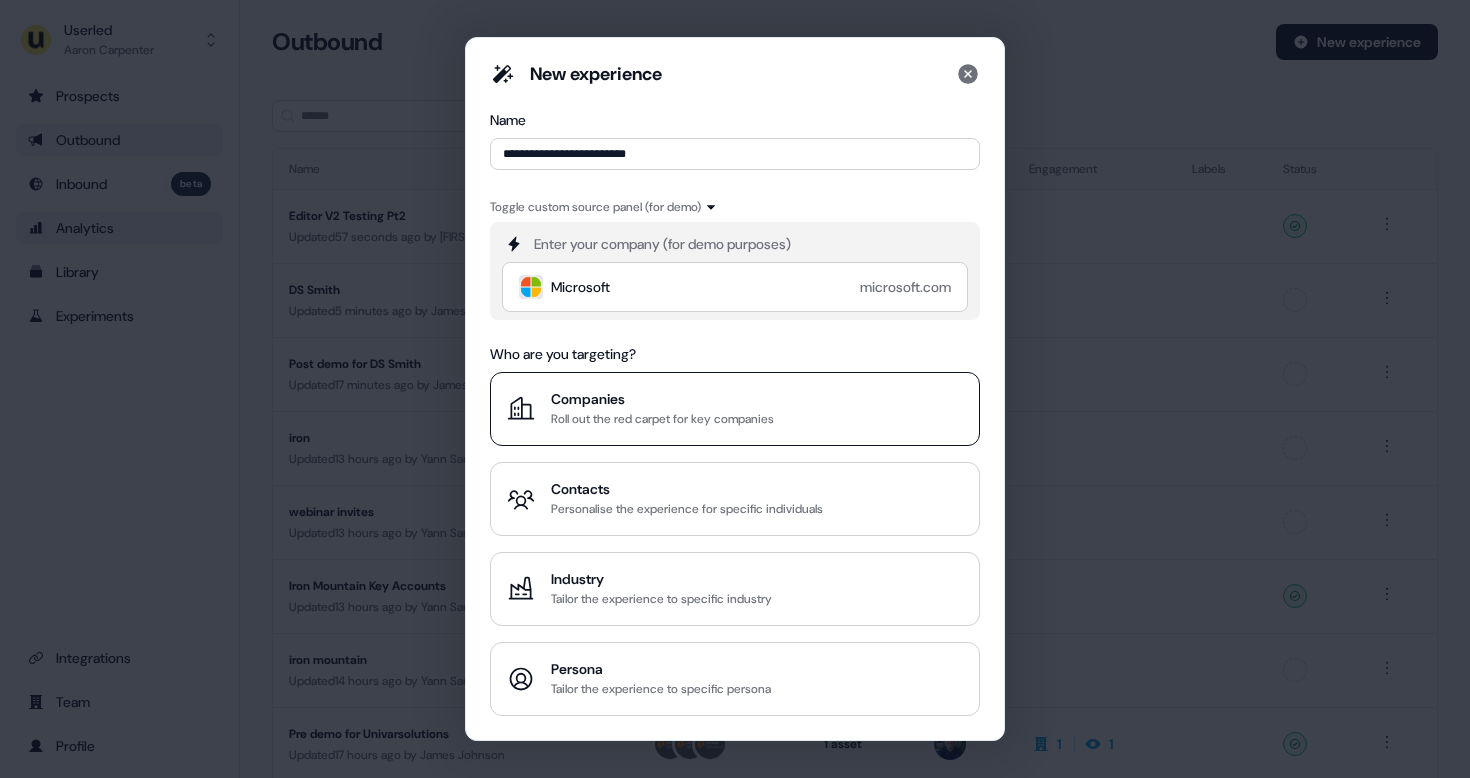click on "Companies Roll out the red carpet for key companies" at bounding box center (735, 409) 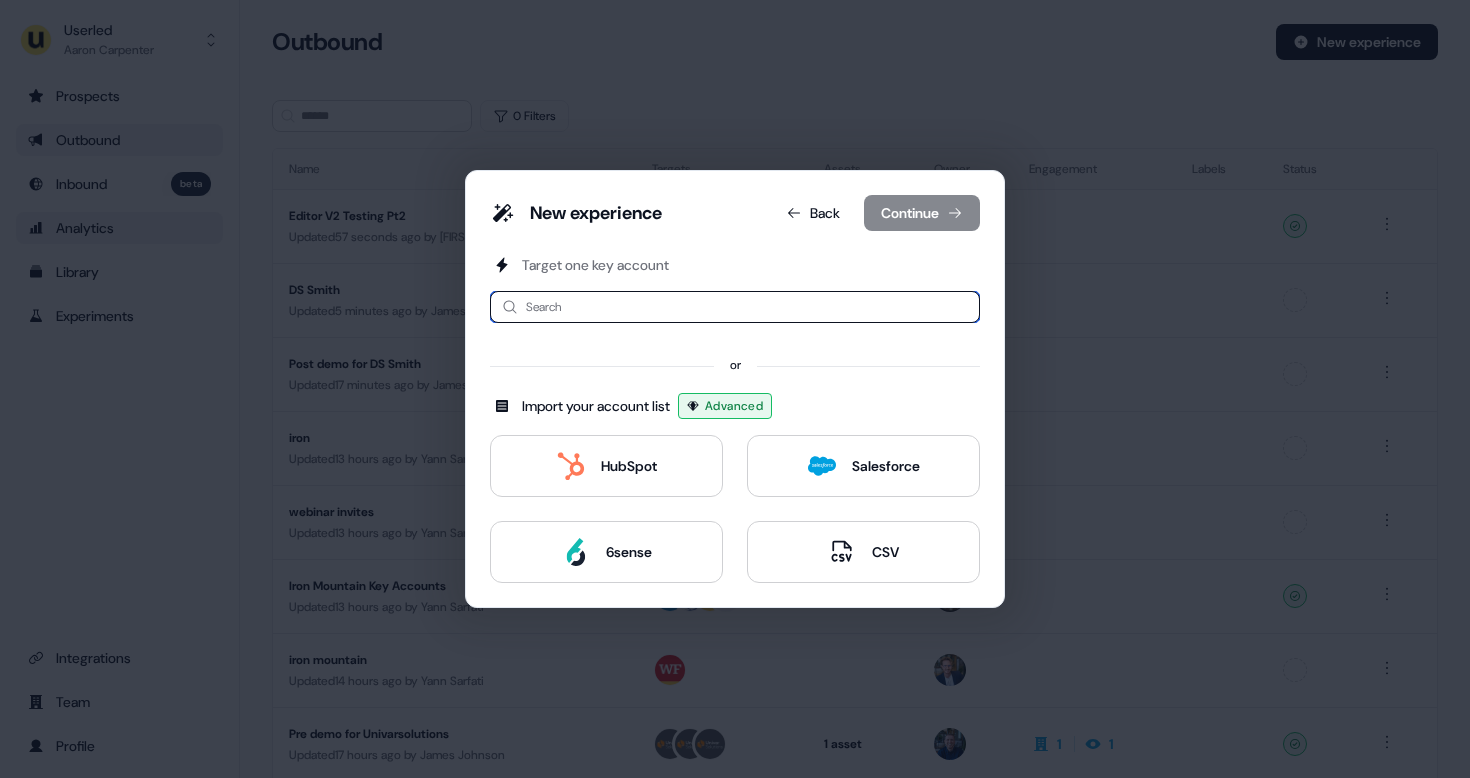 click at bounding box center (735, 307) 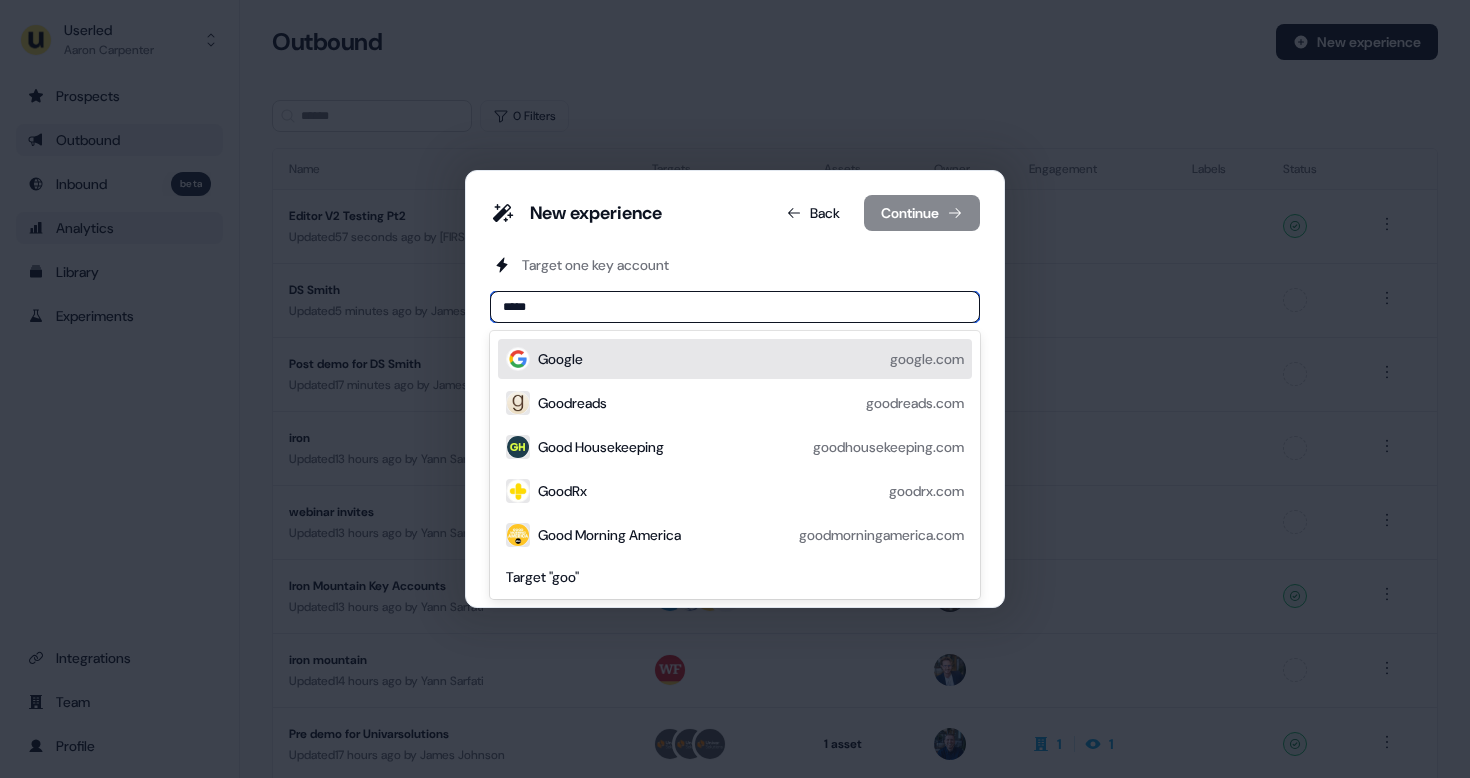 type on "******" 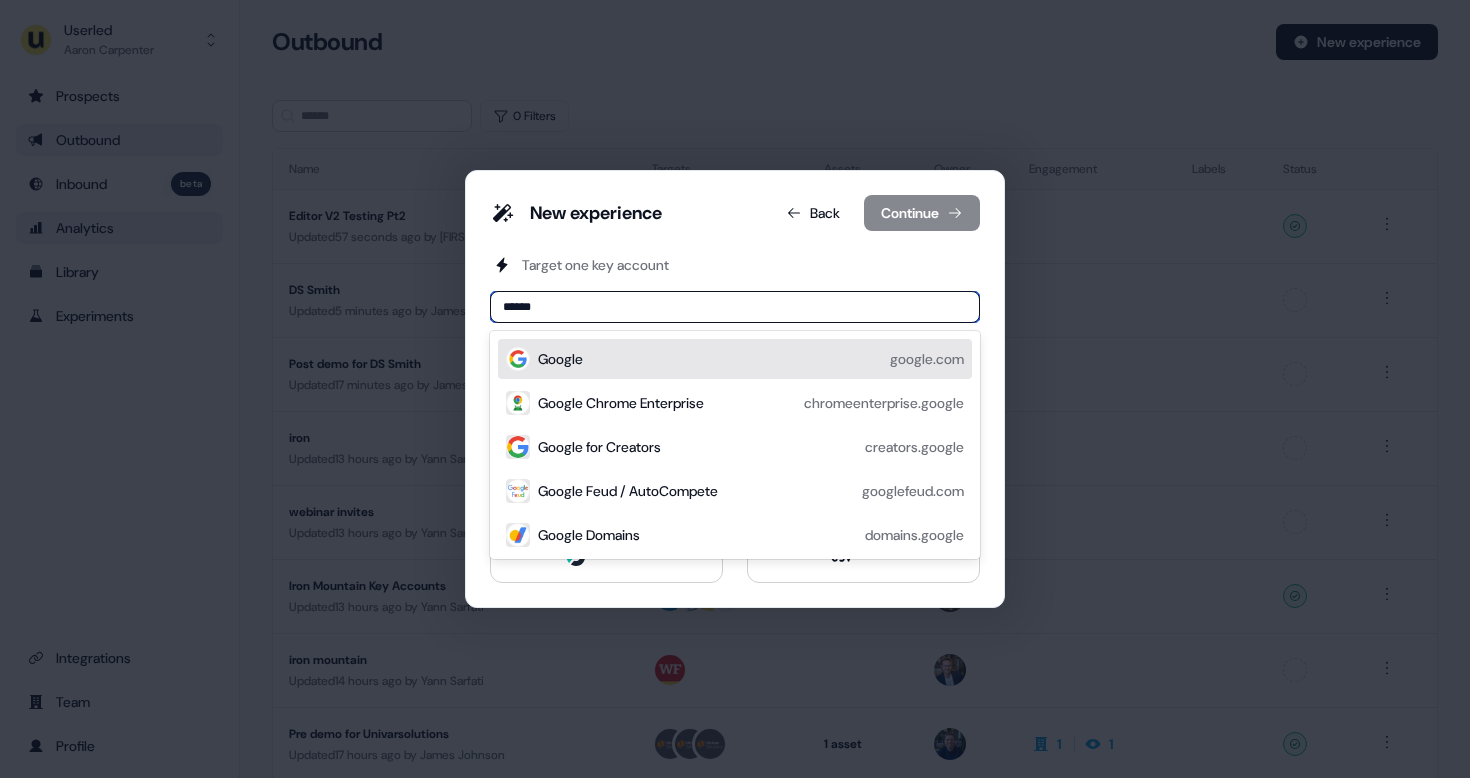 click on "Google google.com" at bounding box center (751, 359) 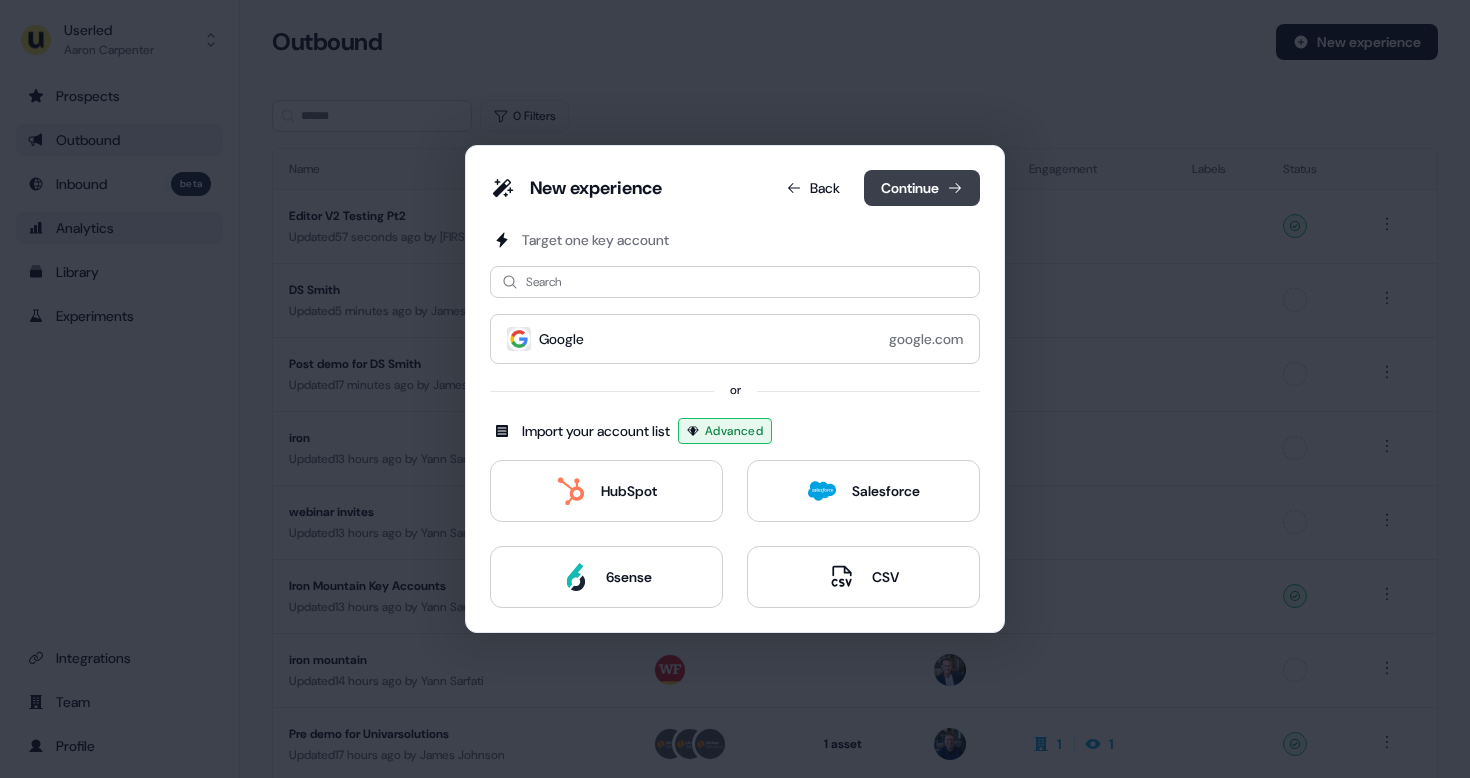 click on "Continue" at bounding box center (922, 188) 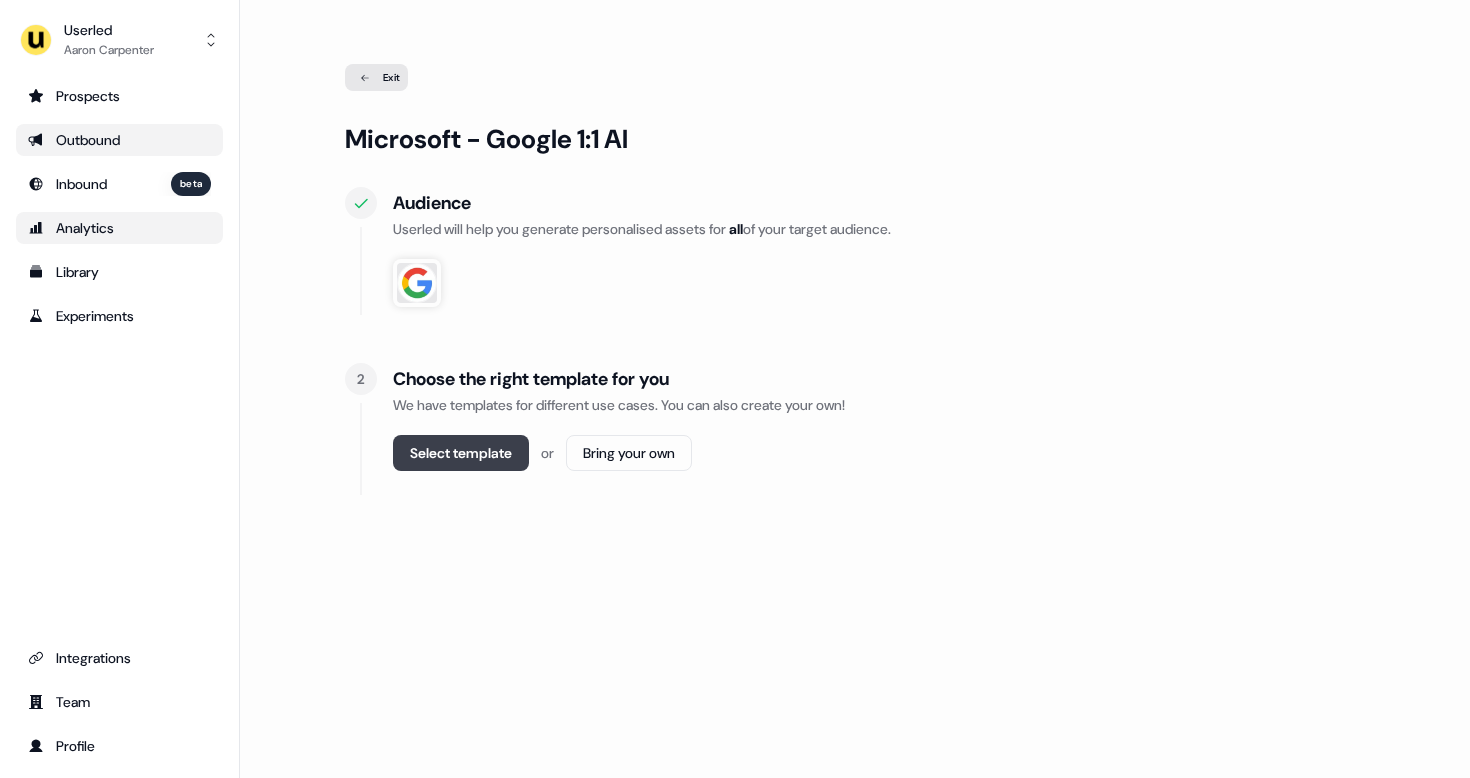 click on "Select template" at bounding box center [461, 453] 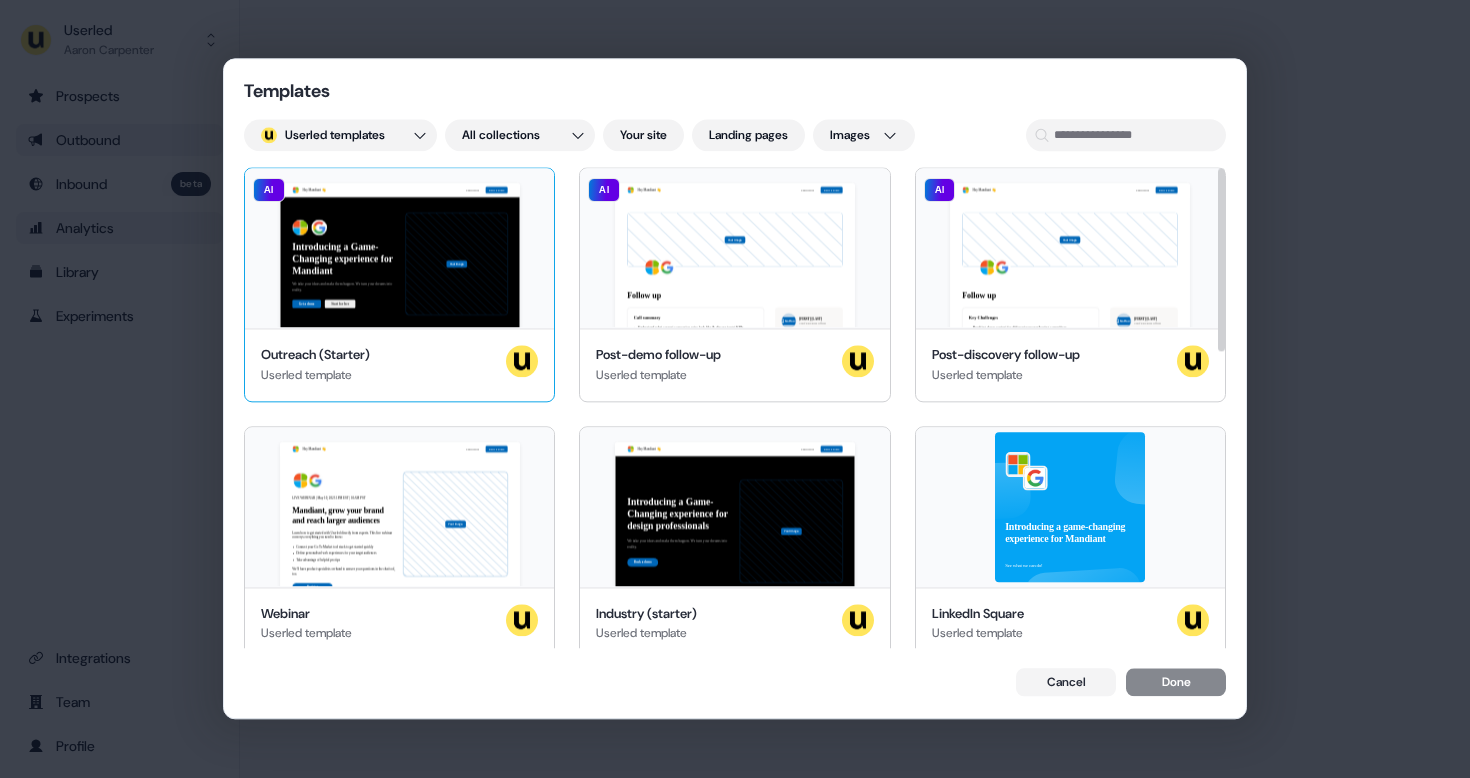 click on "Outreach (Starter) Userled template" at bounding box center (399, 364) 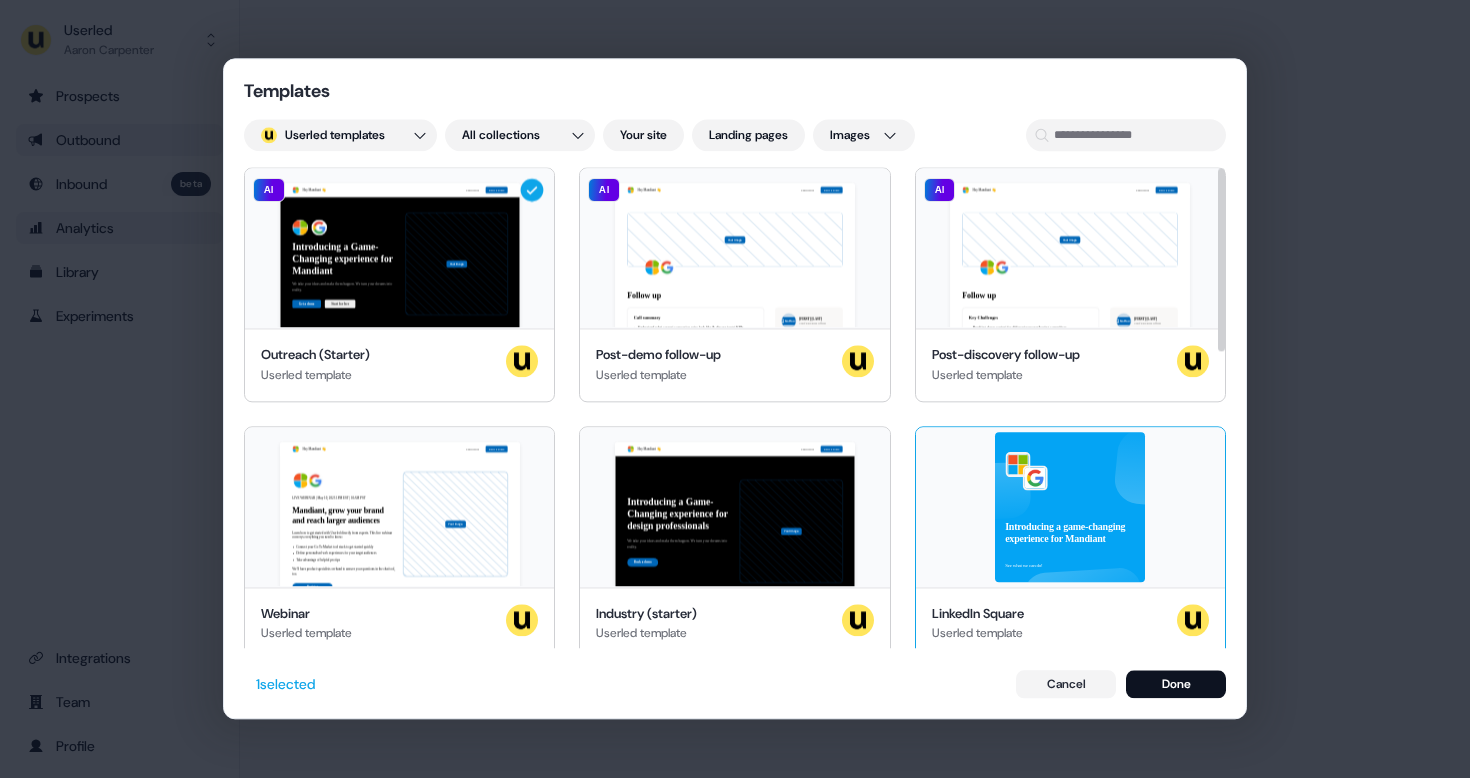 click on "Introducing a game-changing experience for Mandiant See what we can do!" at bounding box center (1070, 507) 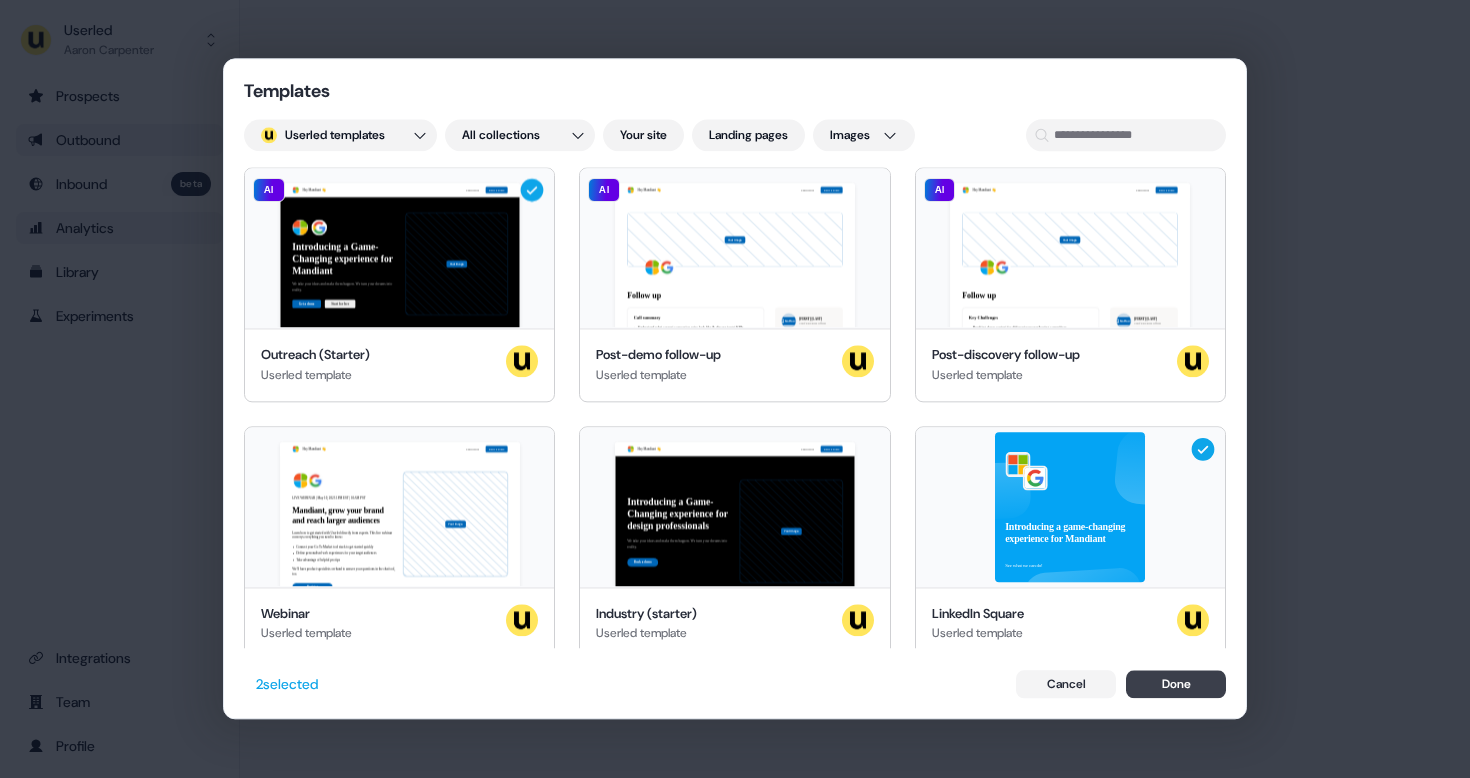click on "Done" at bounding box center (1176, 685) 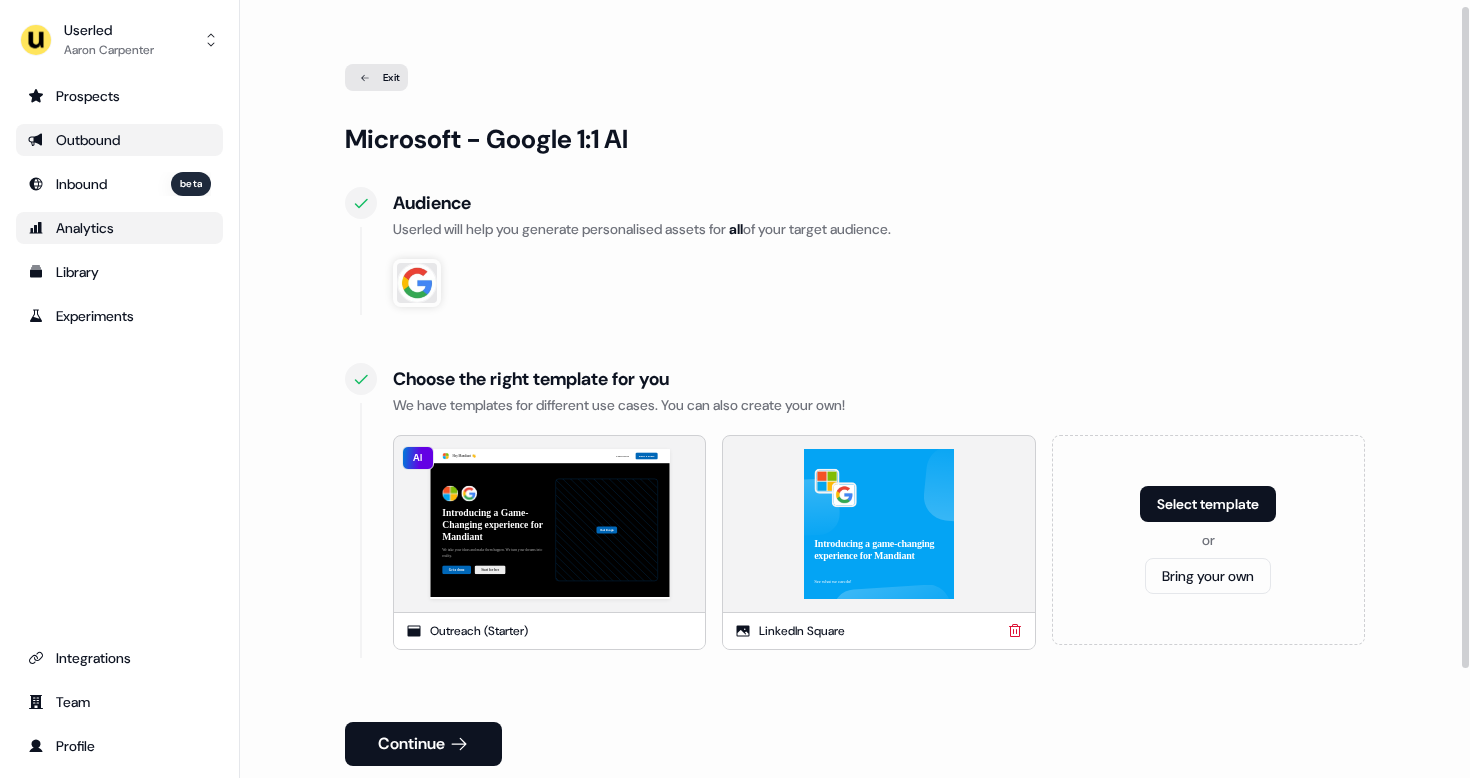 scroll, scrollTop: 136, scrollLeft: 0, axis: vertical 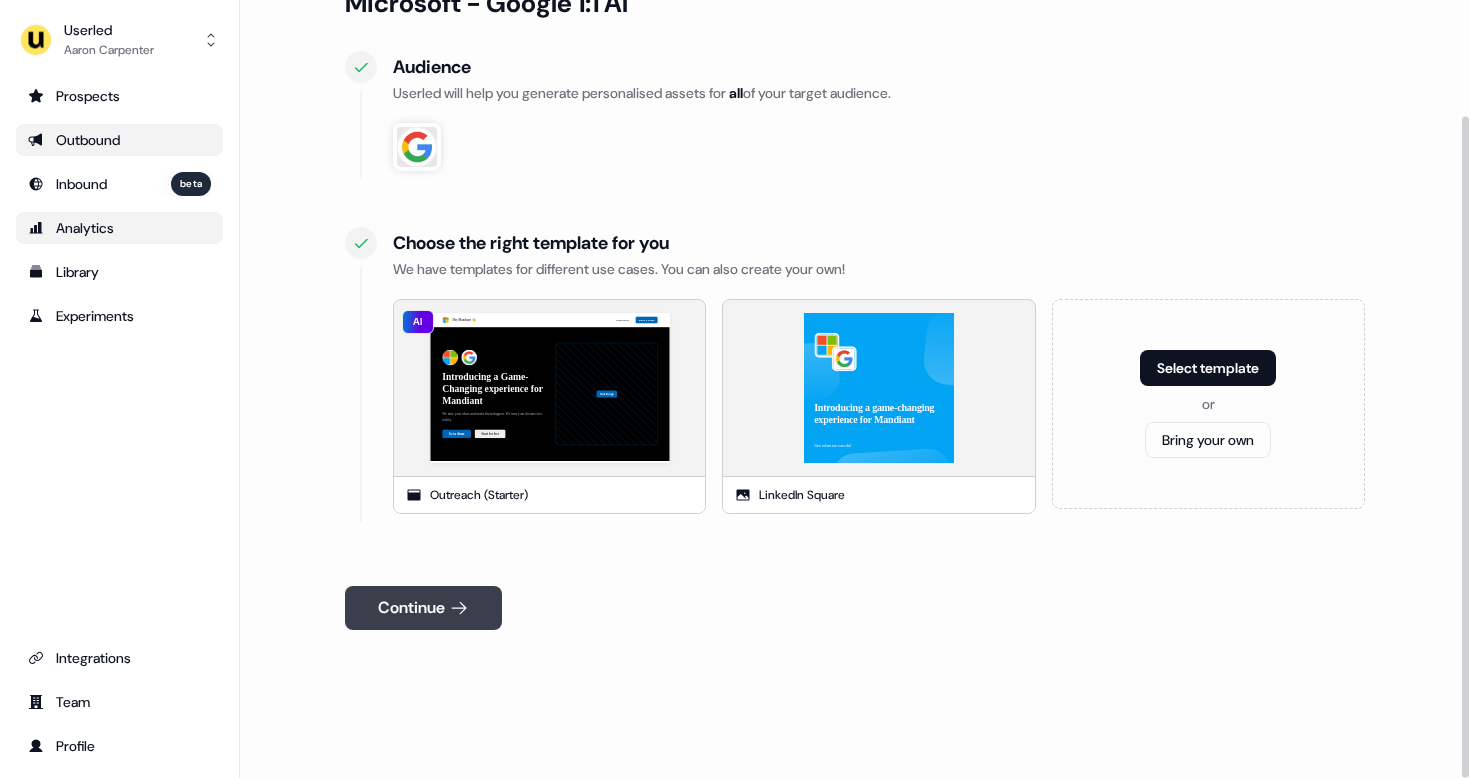 click on "Continue" at bounding box center [423, 608] 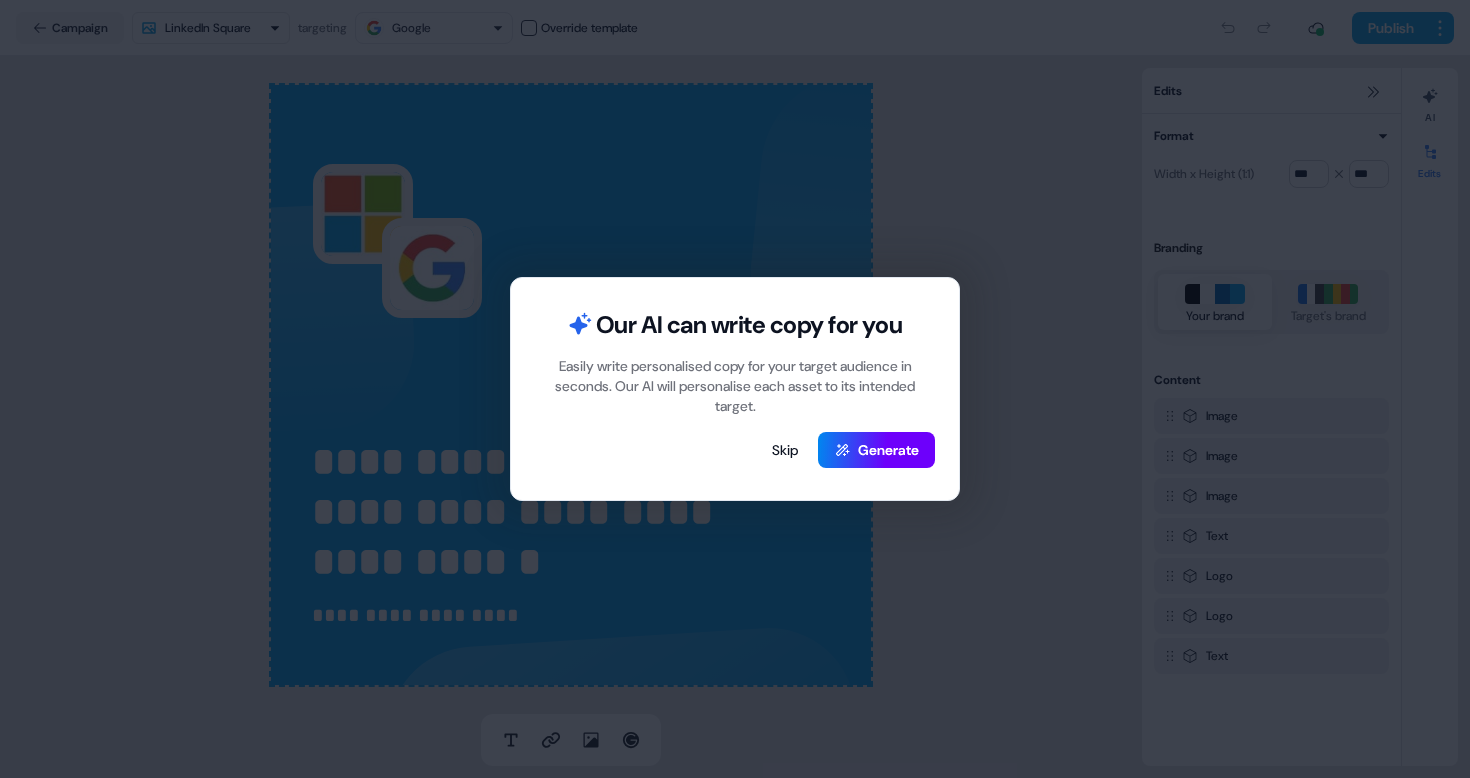 click on "Generate" at bounding box center [876, 450] 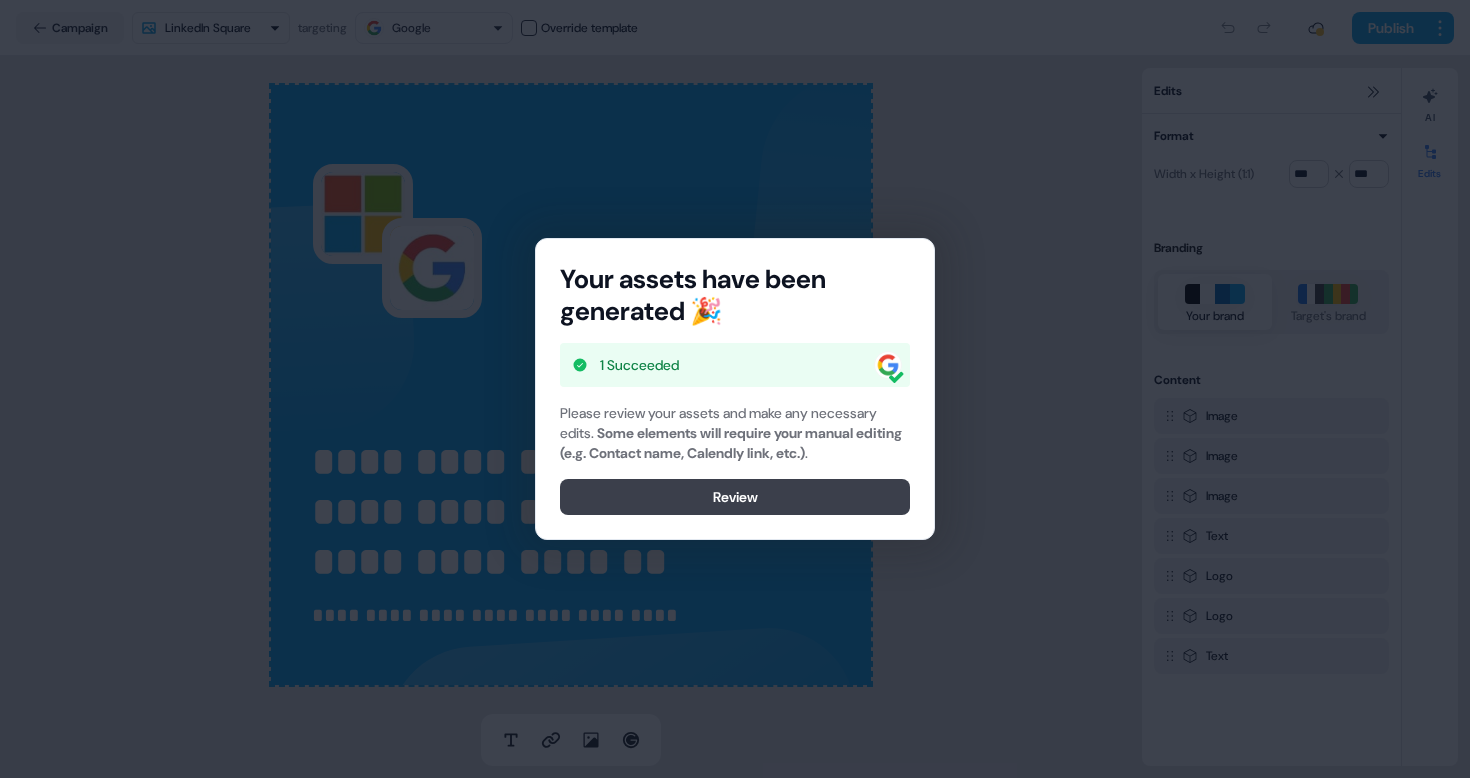 click on "Review" at bounding box center (735, 497) 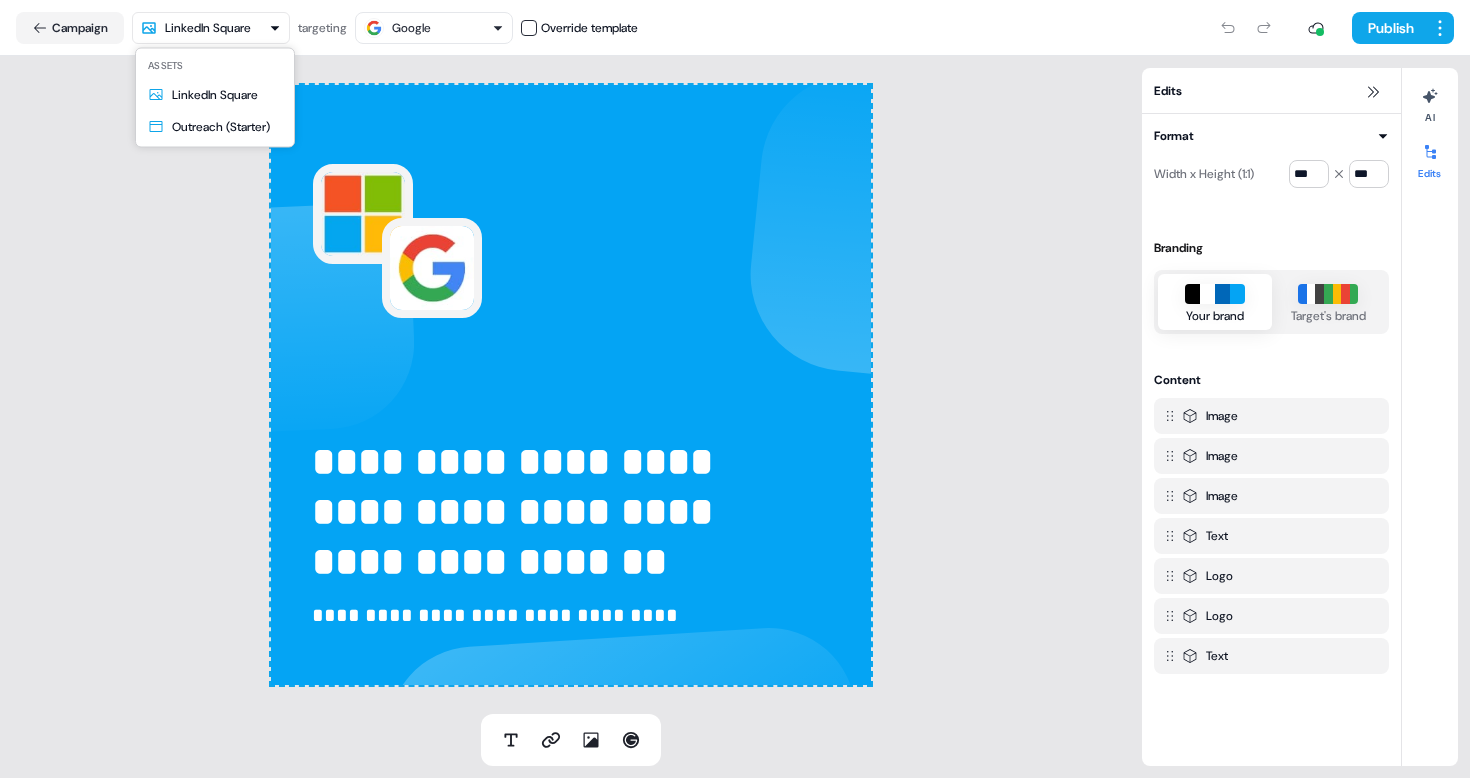 click on "**********" at bounding box center (735, 389) 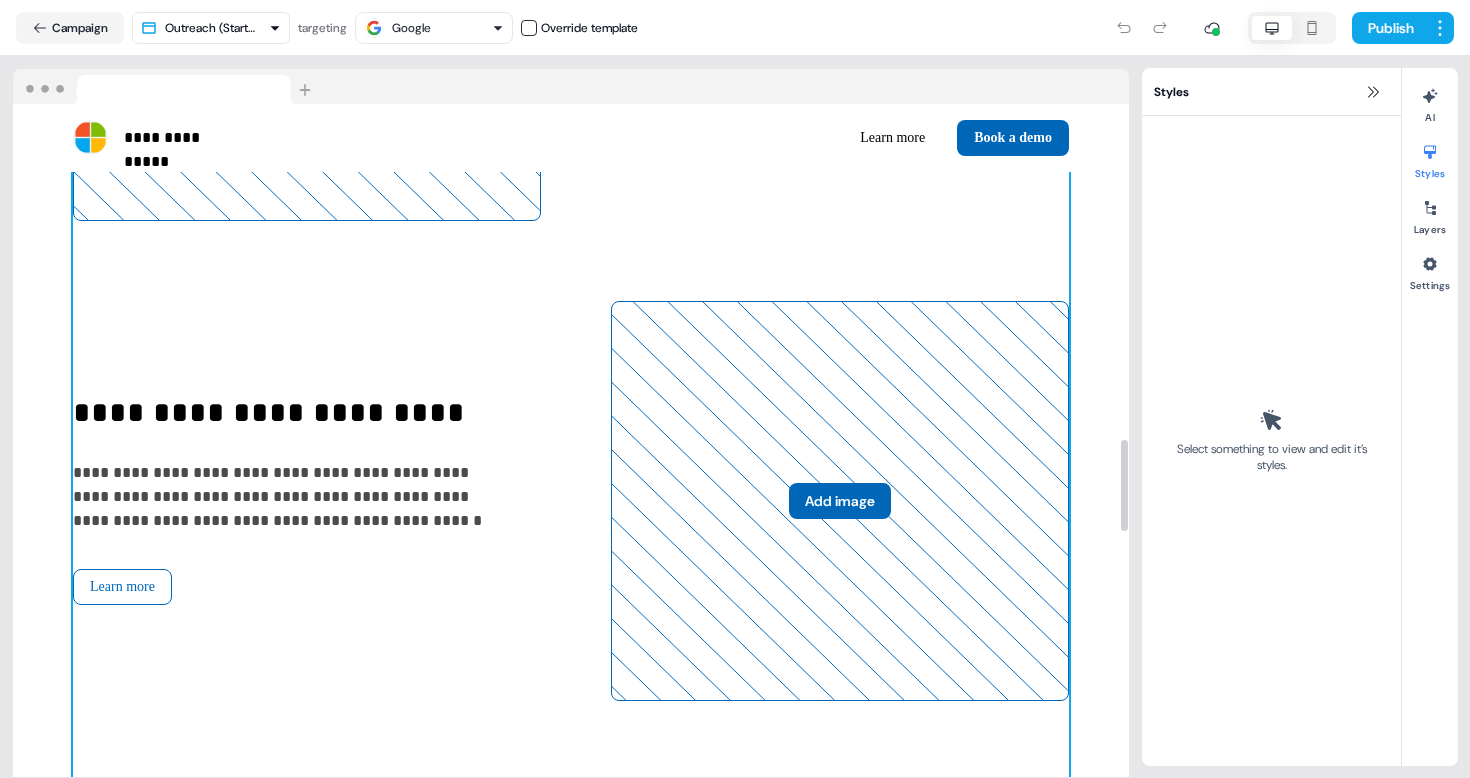 scroll, scrollTop: 2517, scrollLeft: 0, axis: vertical 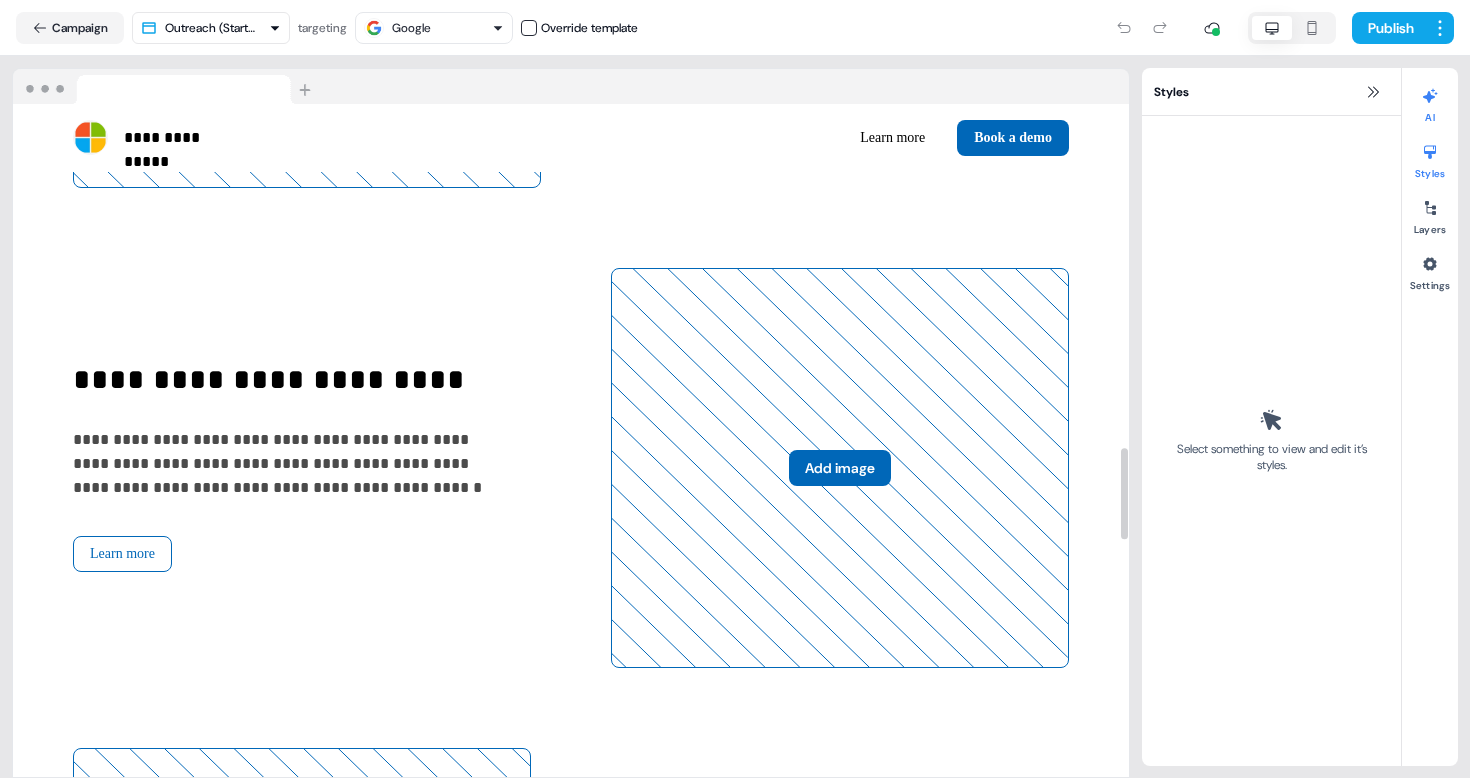 click at bounding box center [1430, 96] 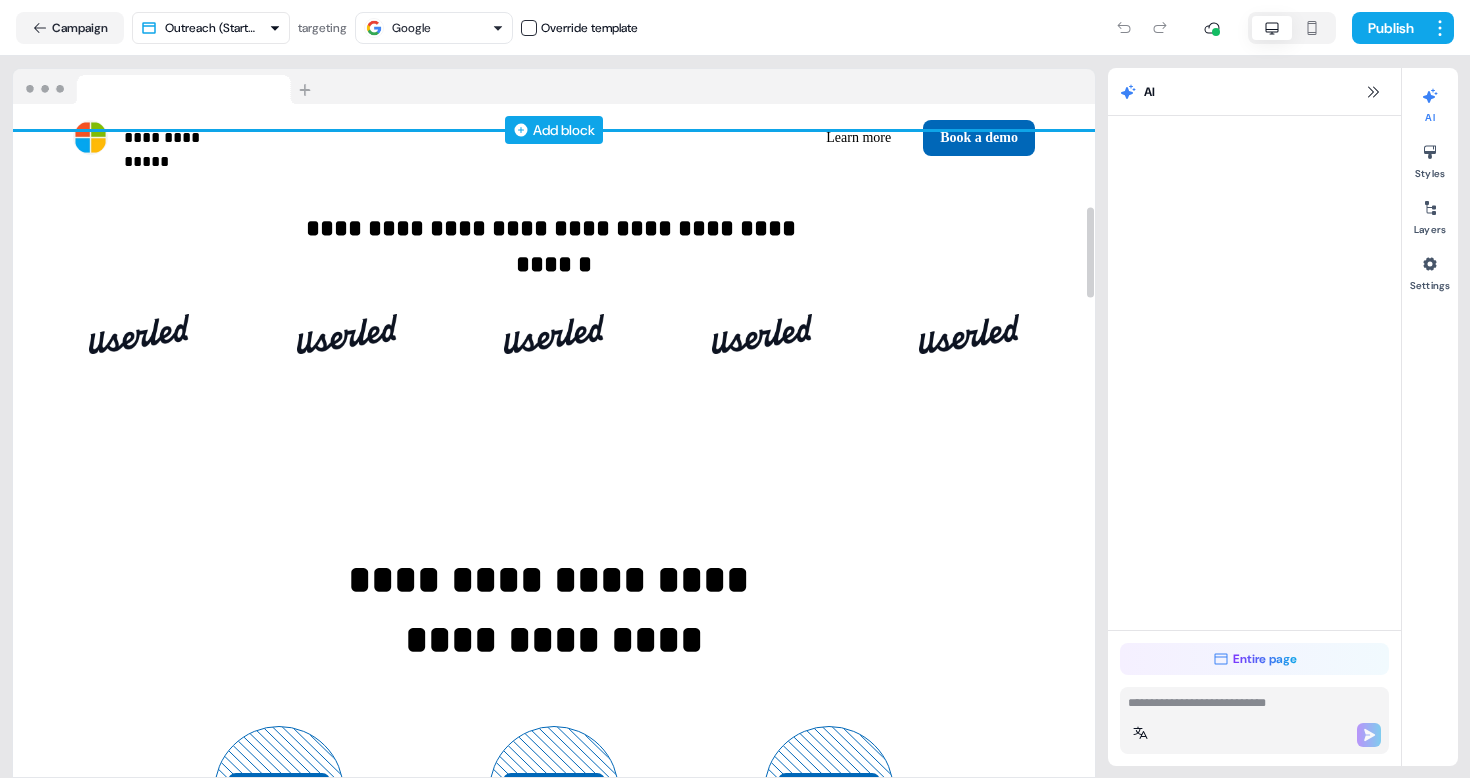 scroll, scrollTop: 560, scrollLeft: 0, axis: vertical 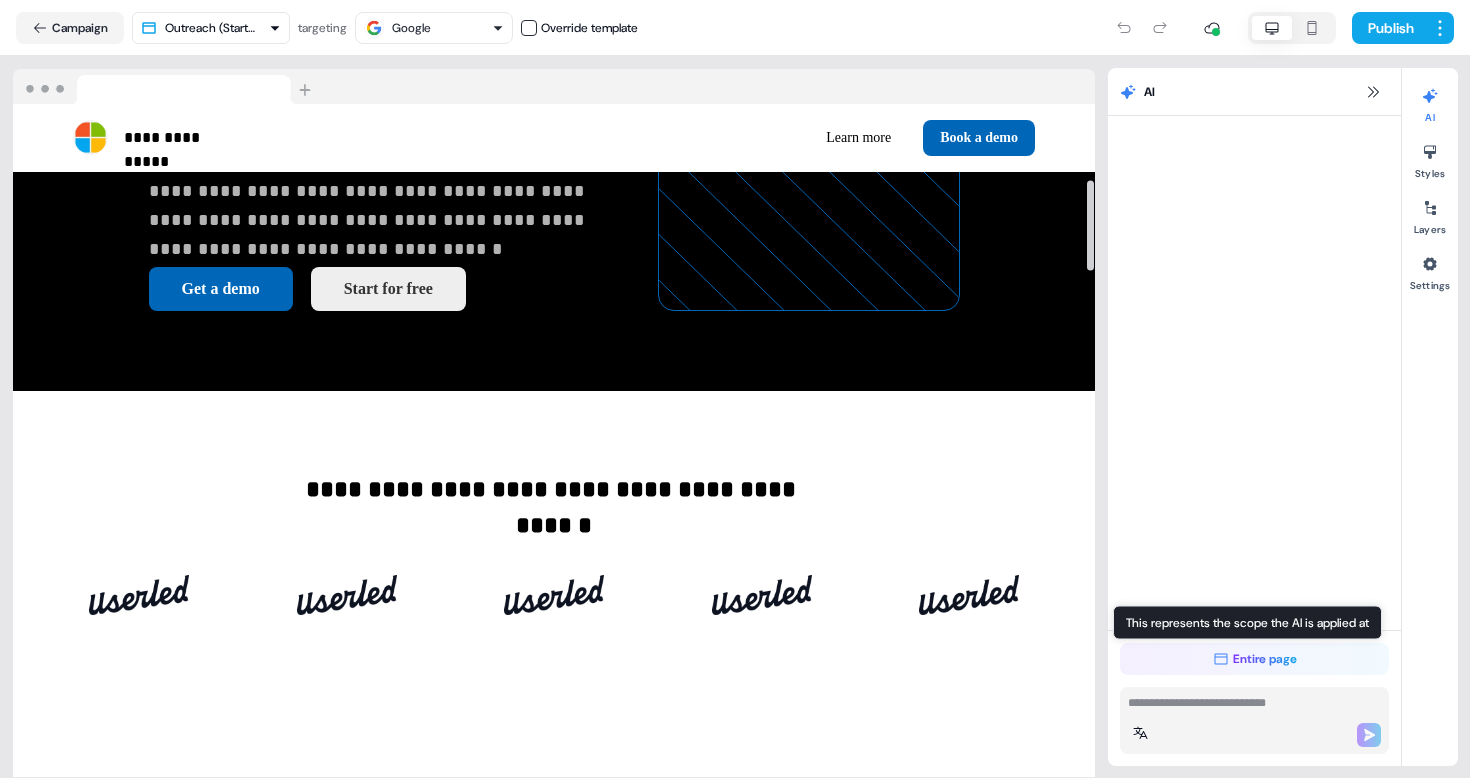 click 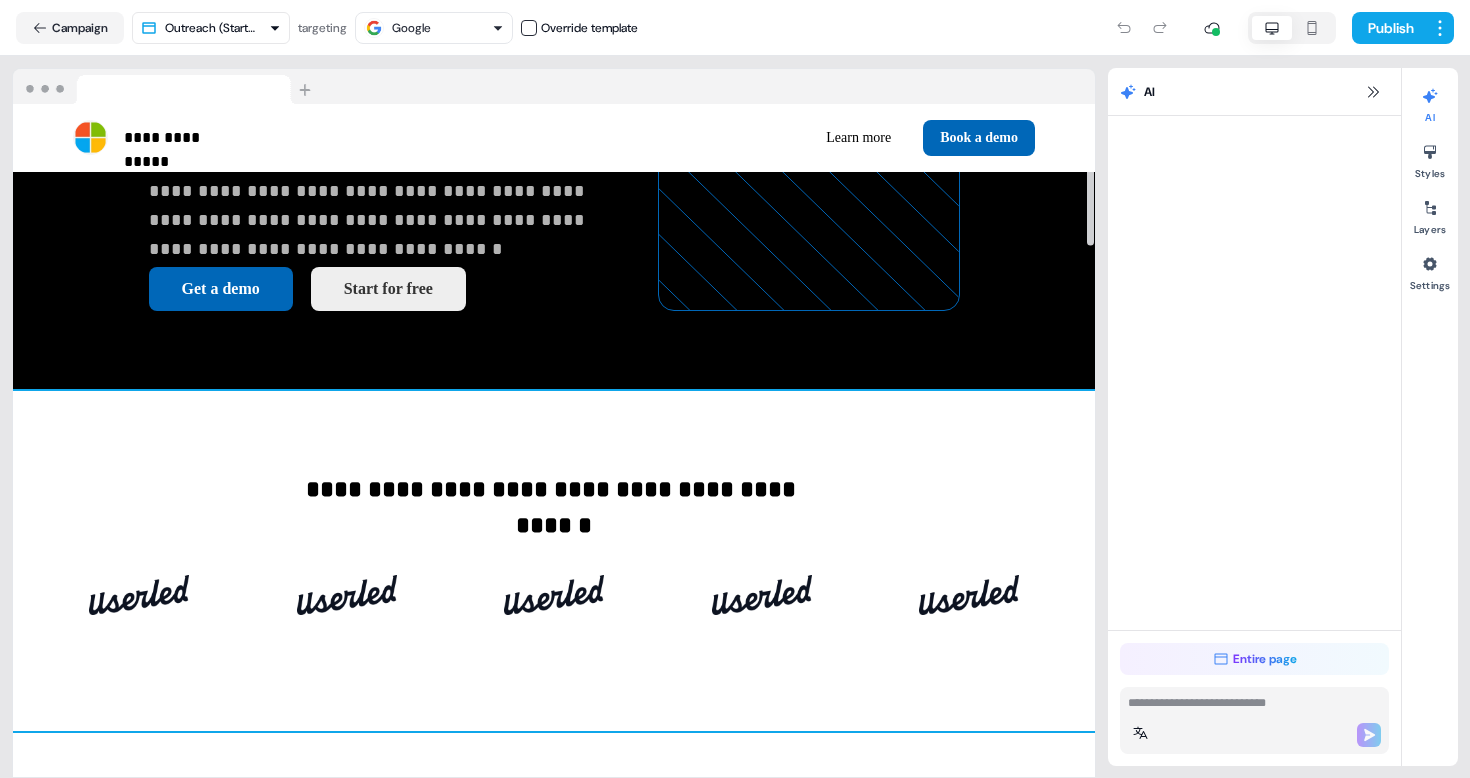 scroll, scrollTop: 0, scrollLeft: 0, axis: both 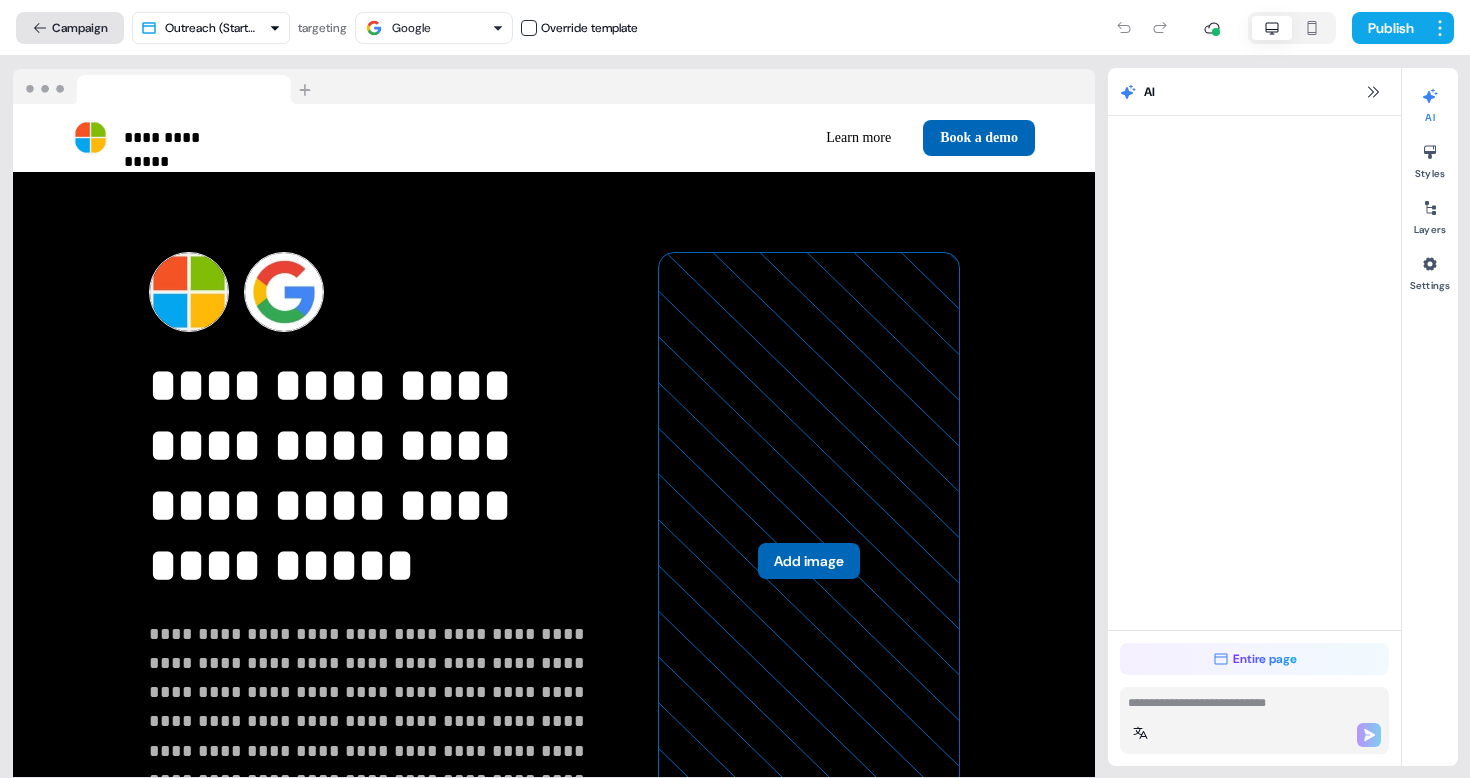 click on "Campaign" at bounding box center [70, 28] 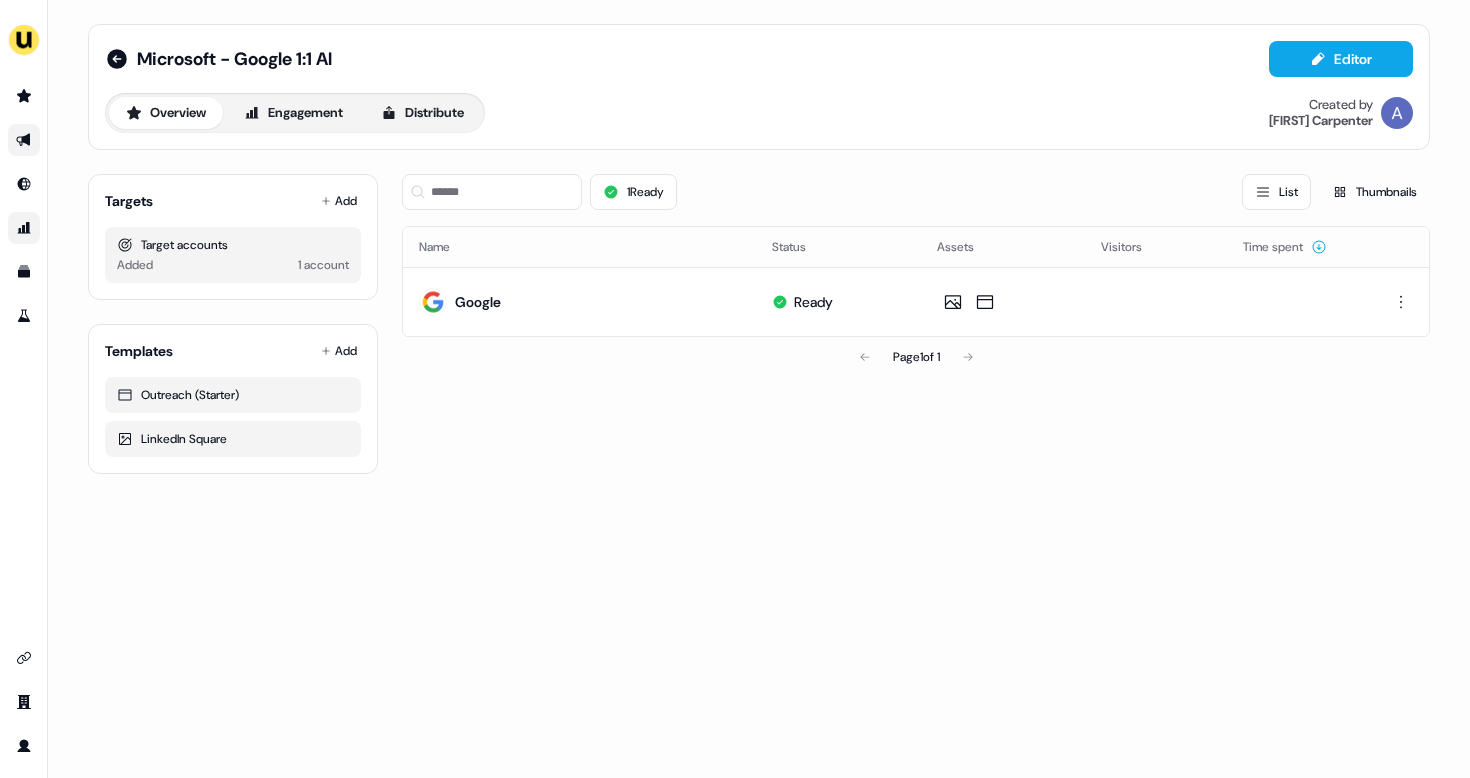 click at bounding box center [24, 140] 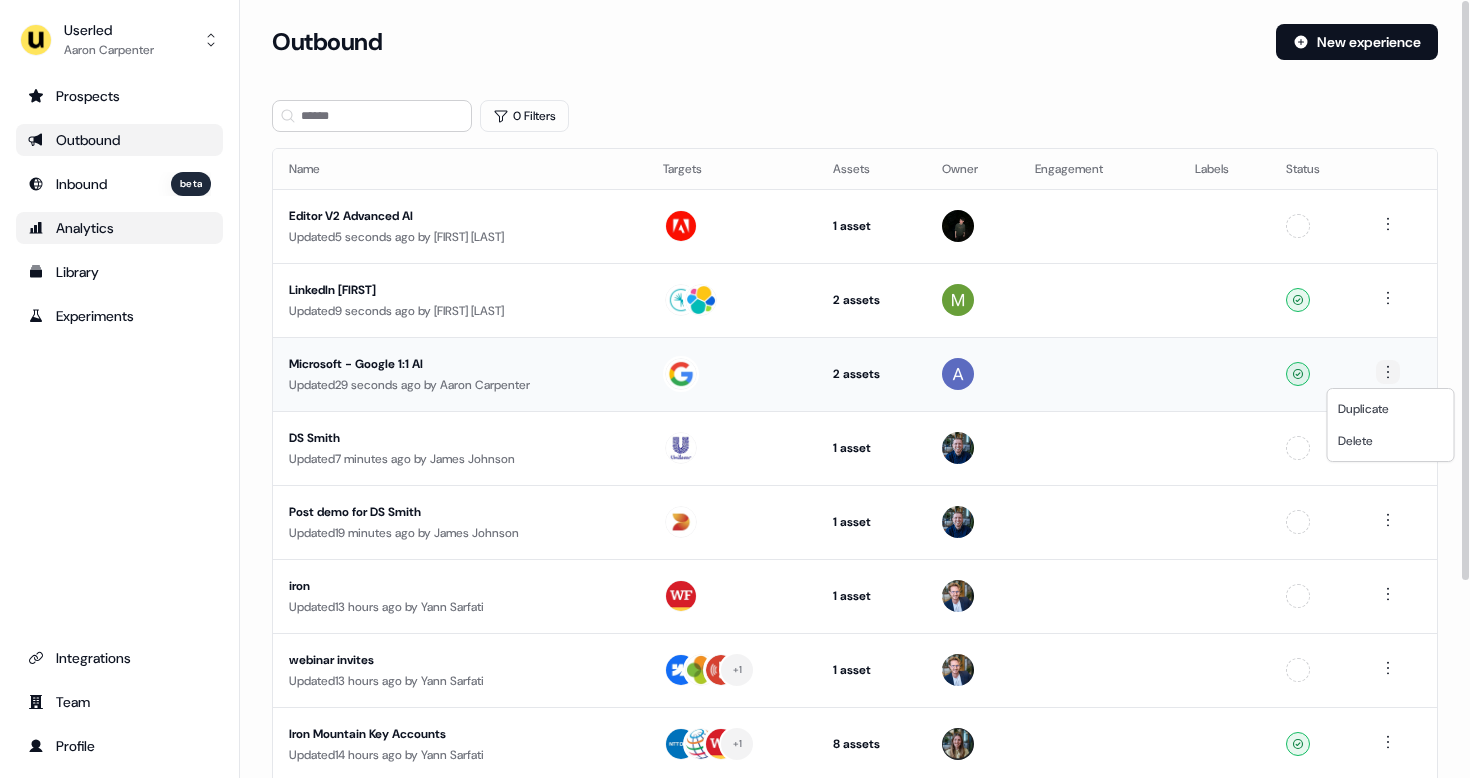 click on "For the best experience switch devices to a bigger screen. Go to Userled.io Userled [FIRST] [LAST] Prospects Outbound Inbound beta Analytics Library Experiments Integrations Team Profile Loading... Outbound New experience 0   Filters Name Targets Assets Owner Engagement Labels Status Editor V2 Advanced AI Updated  5 seconds ago   by   [FIRST] [LAST] 1   asset Outreach (Starter) Unconfigured LinkedIn [FIRST] Updated  9 seconds ago   by   [FIRST] [LAST] 2   assets LinkedIn Square, Outreach (Starter) Ready Microsoft - Google 1:1 AI Updated  29 seconds ago   by   [FIRST] [LAST] 2   assets Outreach (Starter), LinkedIn Square Ready DS Smith  Updated  7 minutes ago   by   [FIRST] [LAST] 1   asset Outreach (Starter) Unconfigured Post demo for DS Smith Updated  19 minutes ago   by   [FIRST] [LAST] 1   asset Post-demo follow-up Unconfigured iron Updated  13 hours ago   by   [FIRST] [LAST] 1   asset Outreach (Starter) Unconfigured webinar invites  Updated  13 hours ago   by   [FIRST] [LAST] + 1 1   asset Webinar Updated" at bounding box center (735, 389) 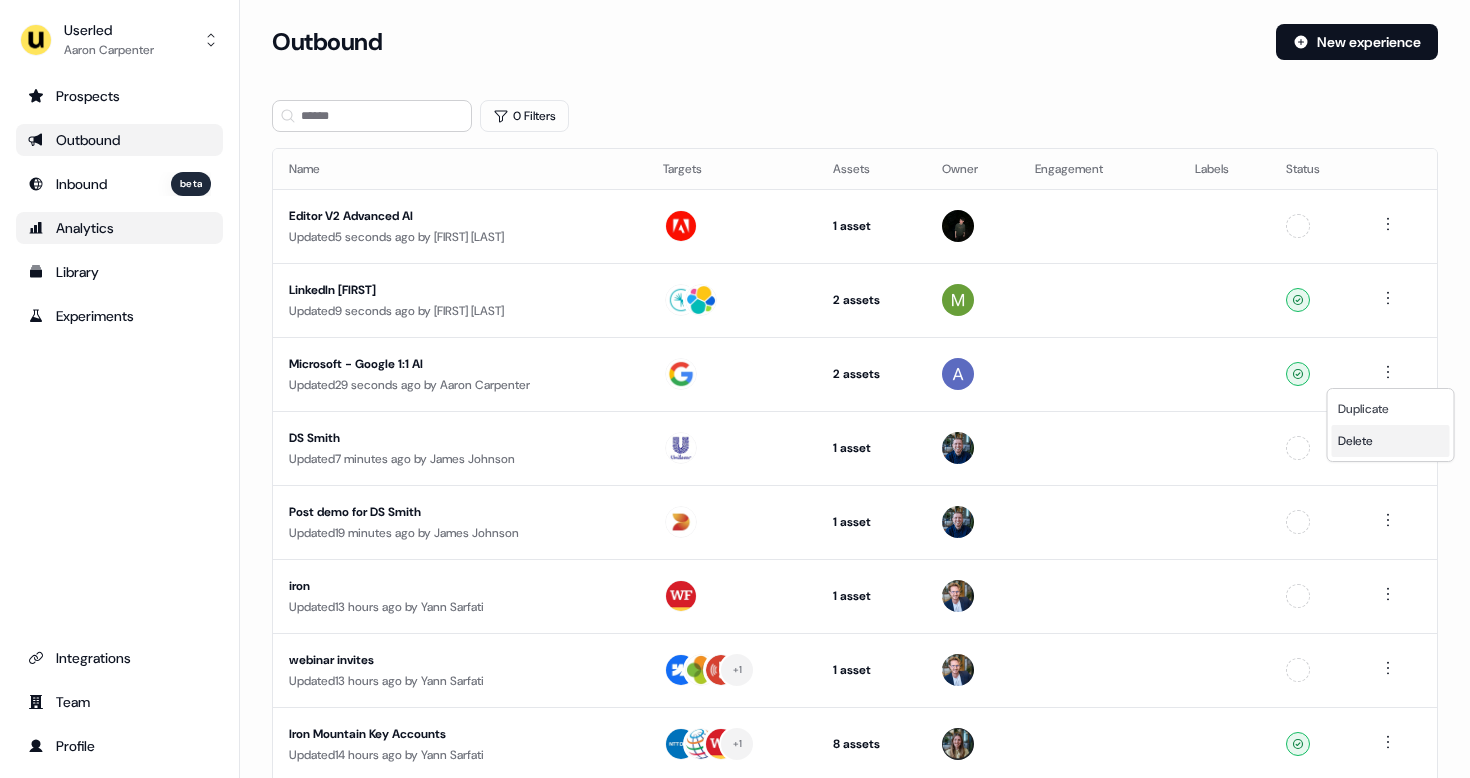 click on "Delete" at bounding box center (1355, 441) 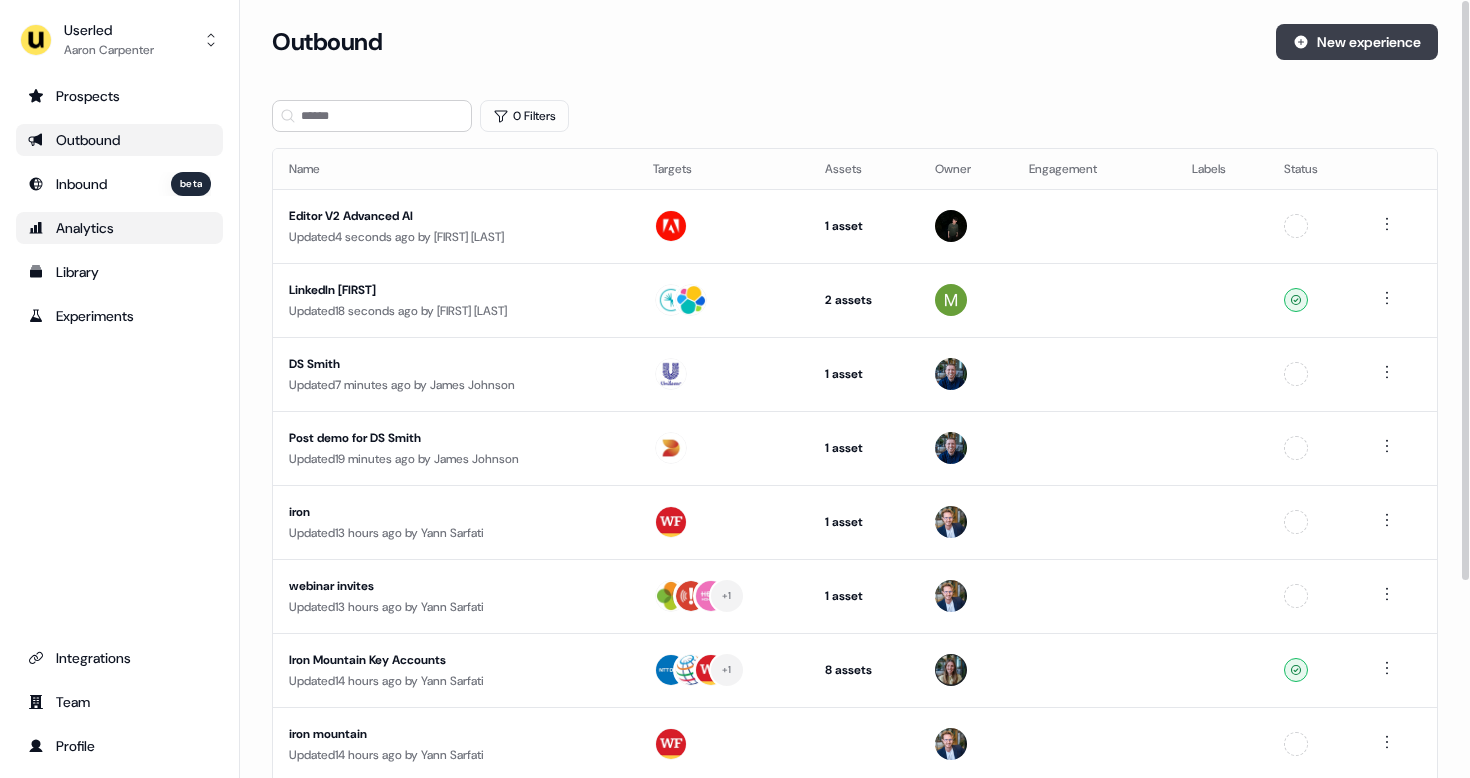 click on "New experience" at bounding box center (1357, 42) 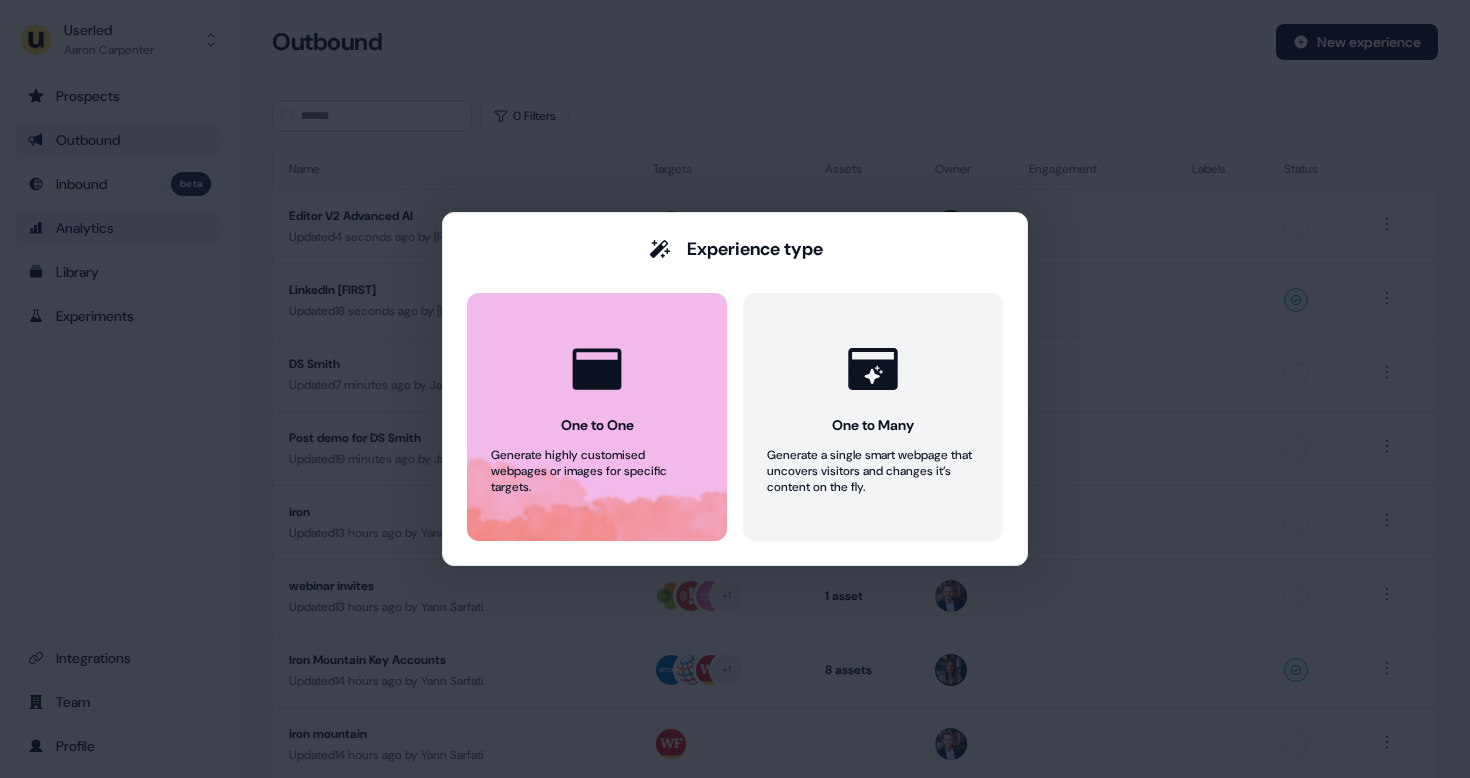 click on "One to One Generate highly customised webpages or images for specific targets." at bounding box center [597, 417] 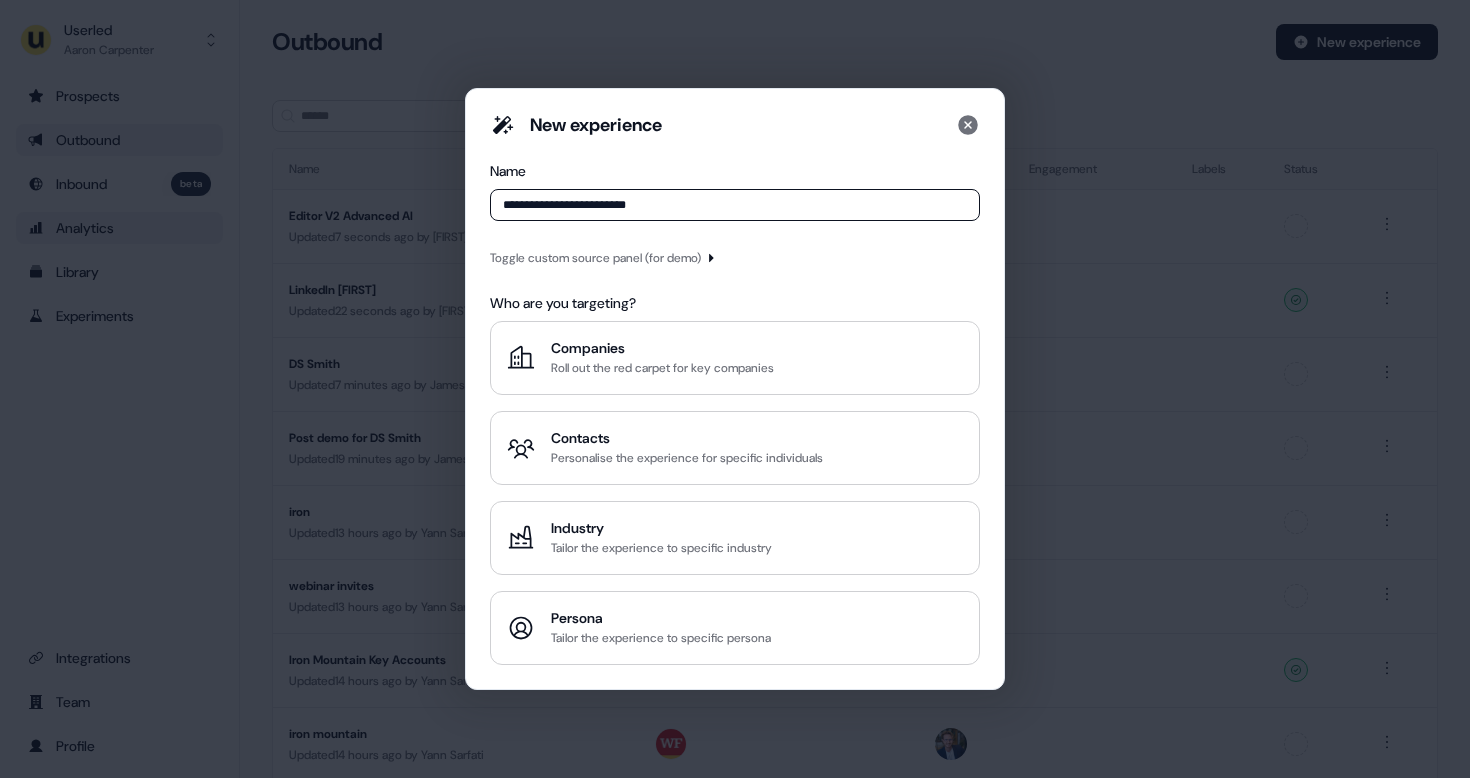 type on "**********" 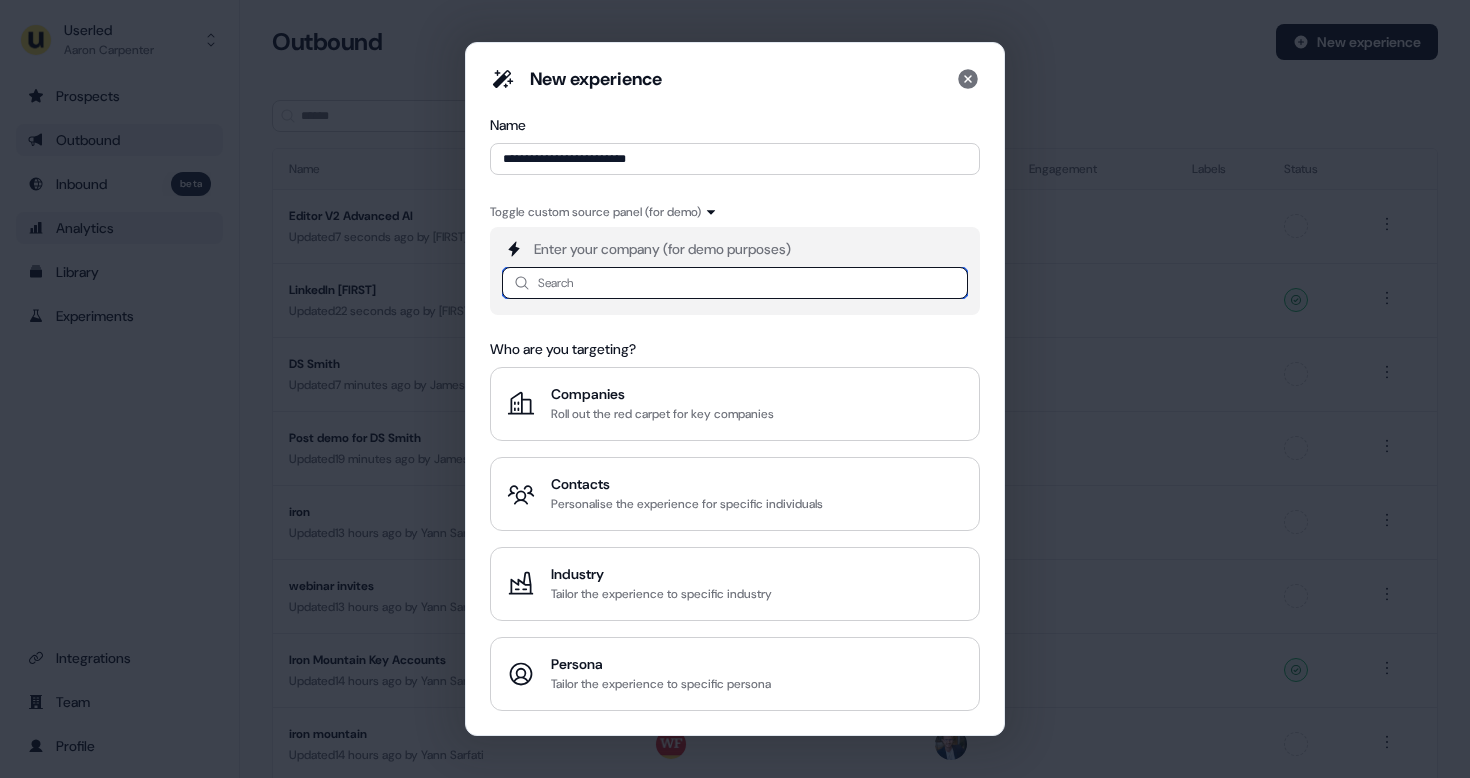 click at bounding box center [735, 283] 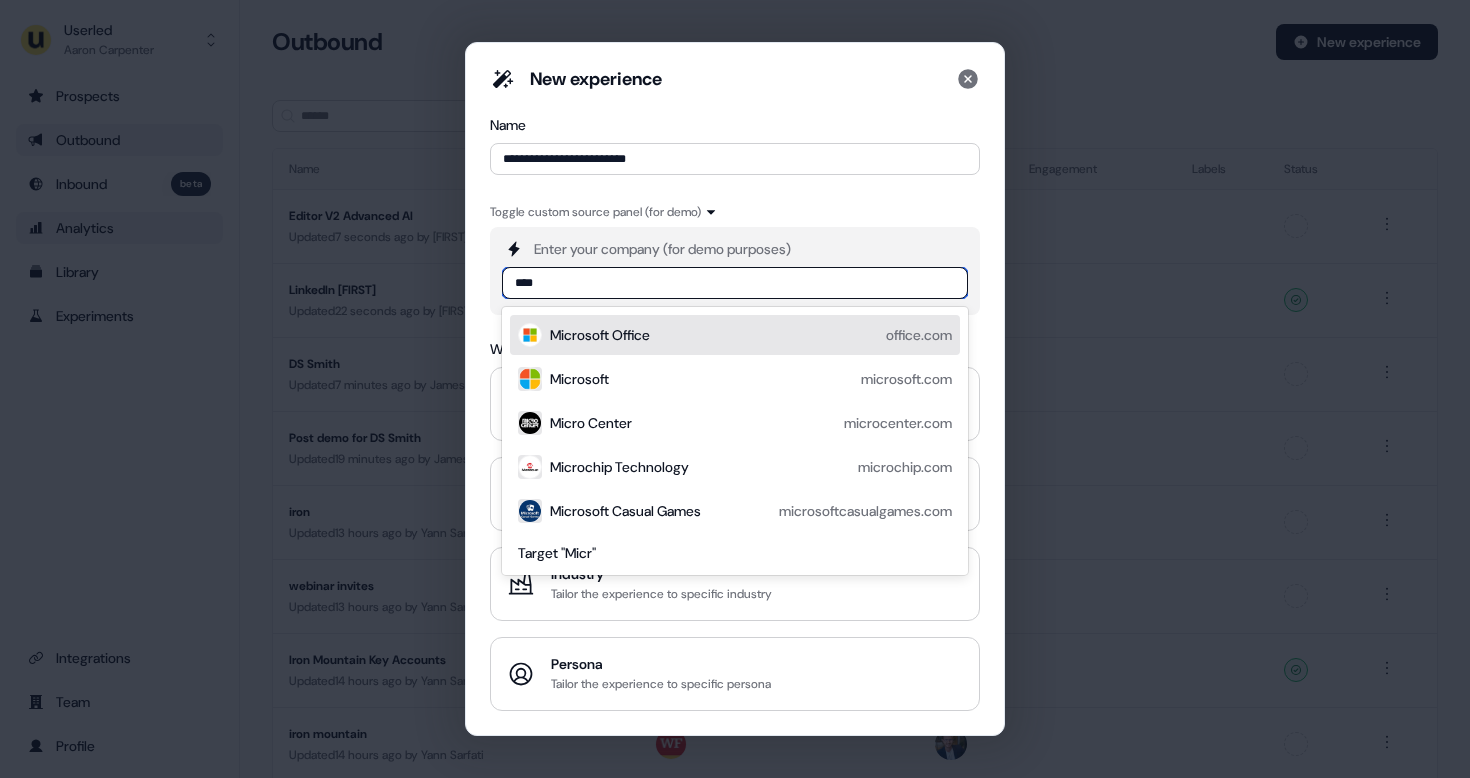 type on "*****" 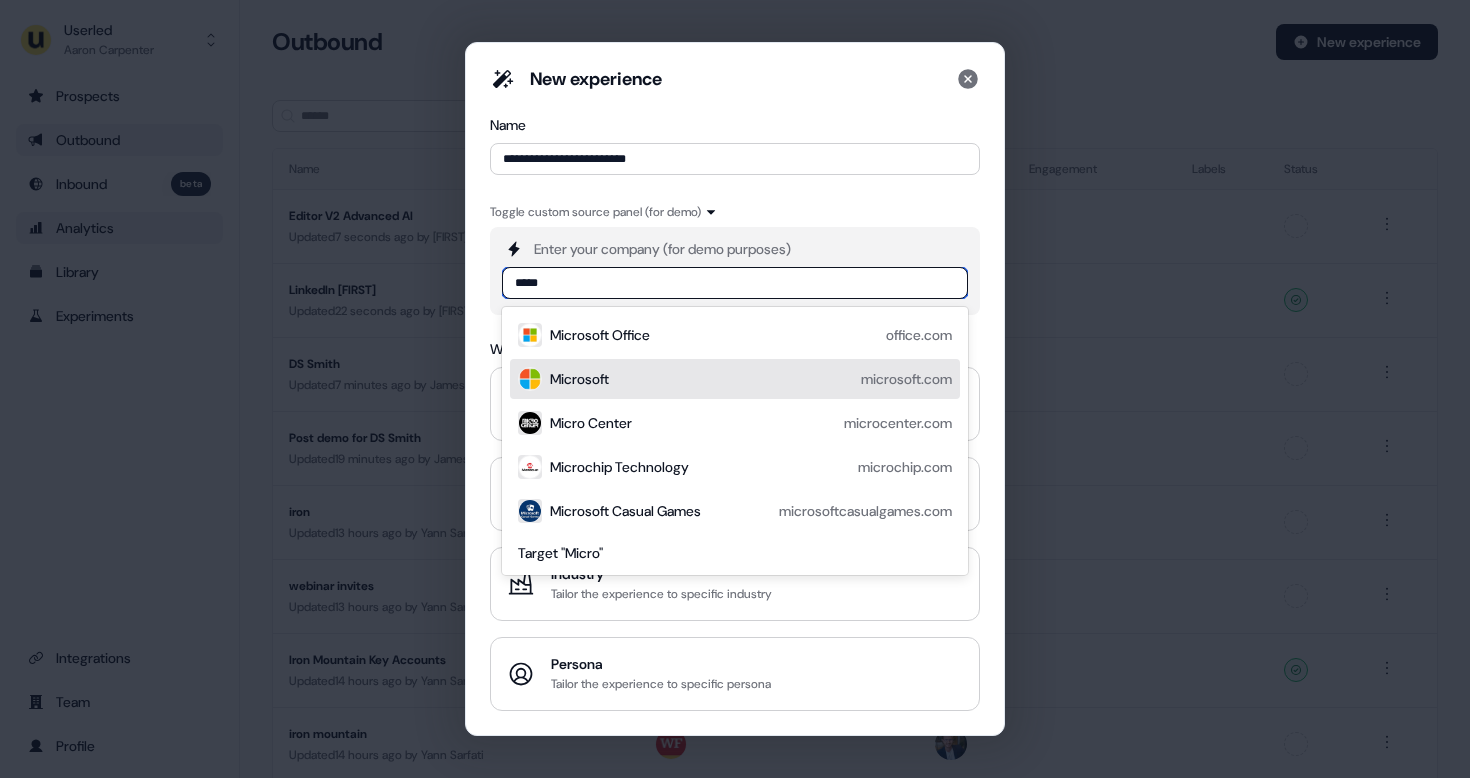 click on "Microsoft" at bounding box center [579, 379] 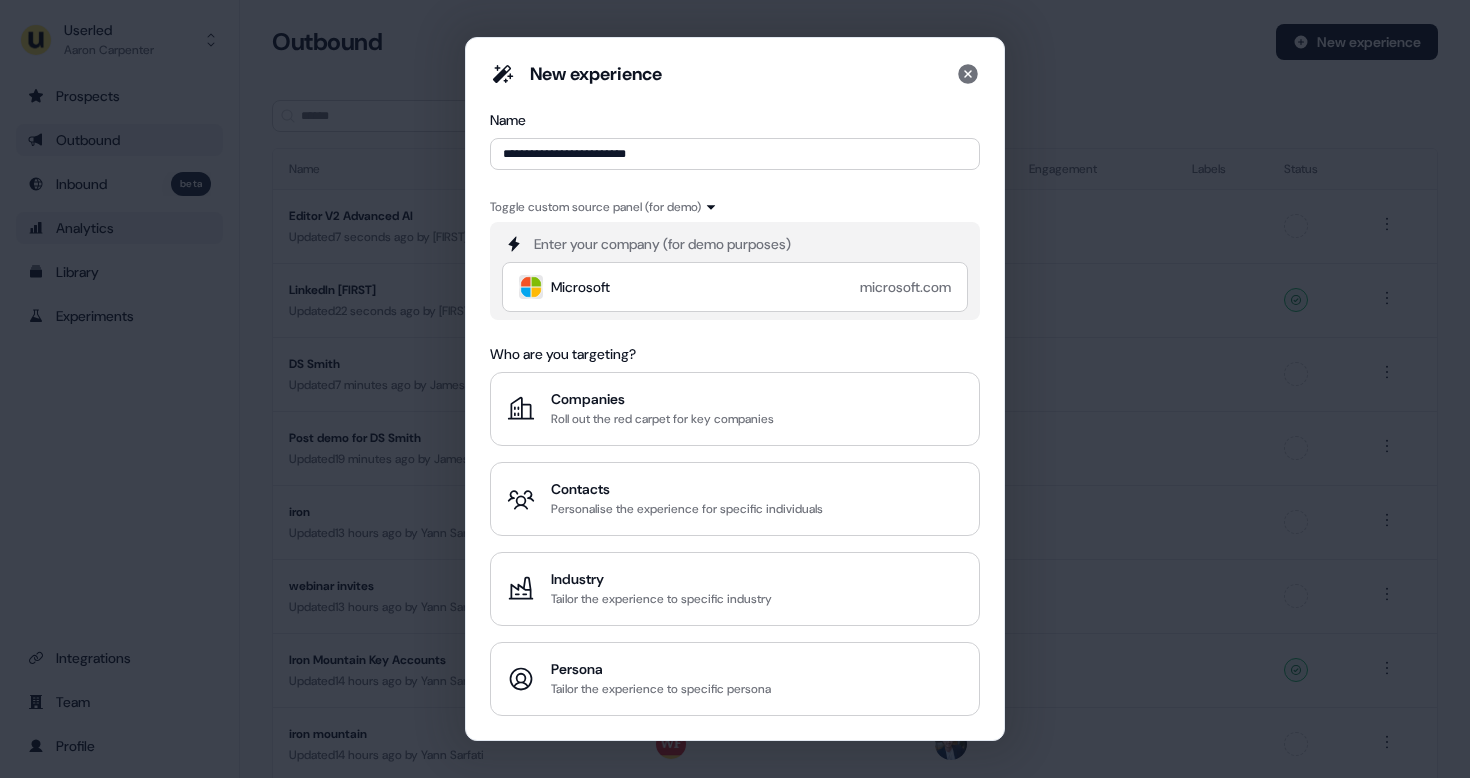 click on "Companies Roll out the red carpet for key companies" at bounding box center (735, 409) 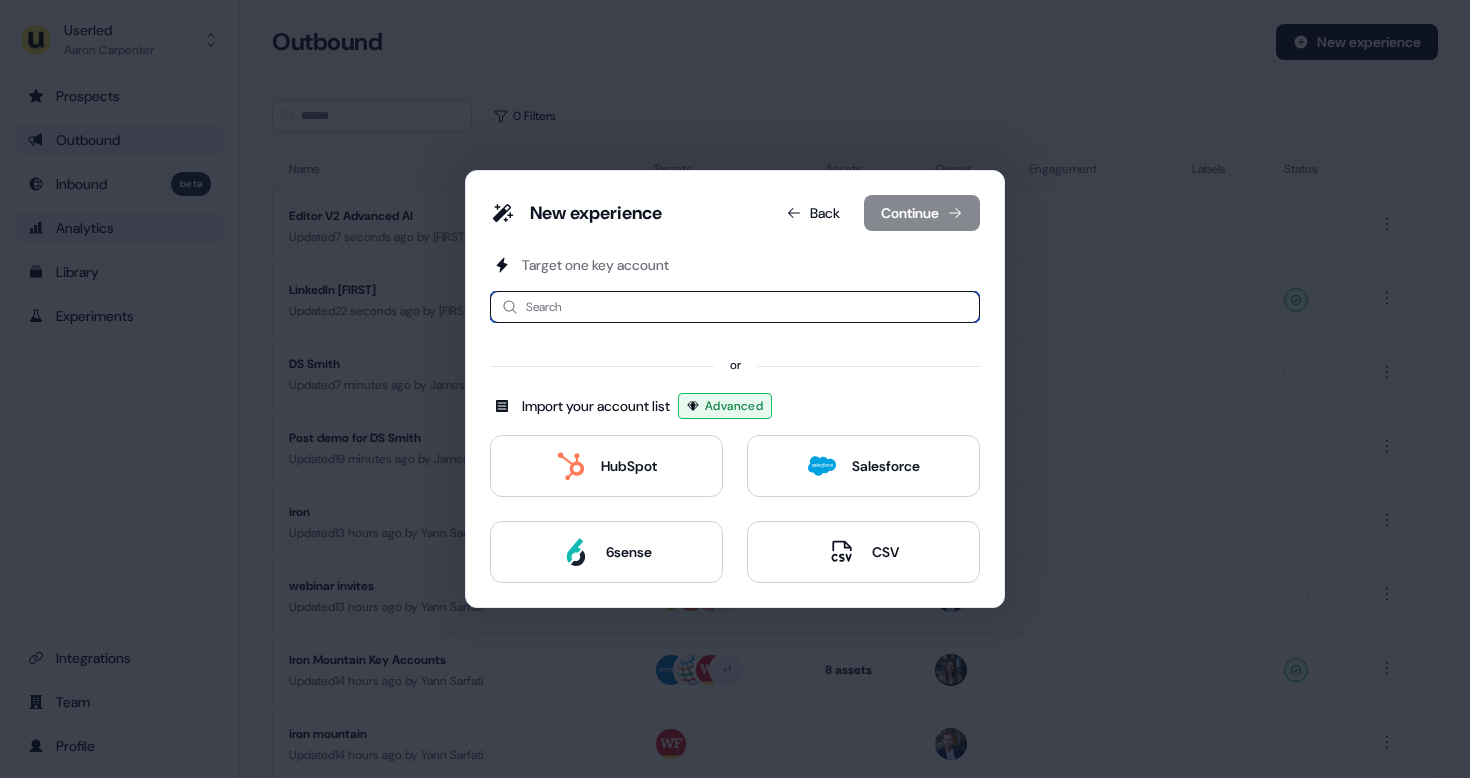 click at bounding box center (735, 307) 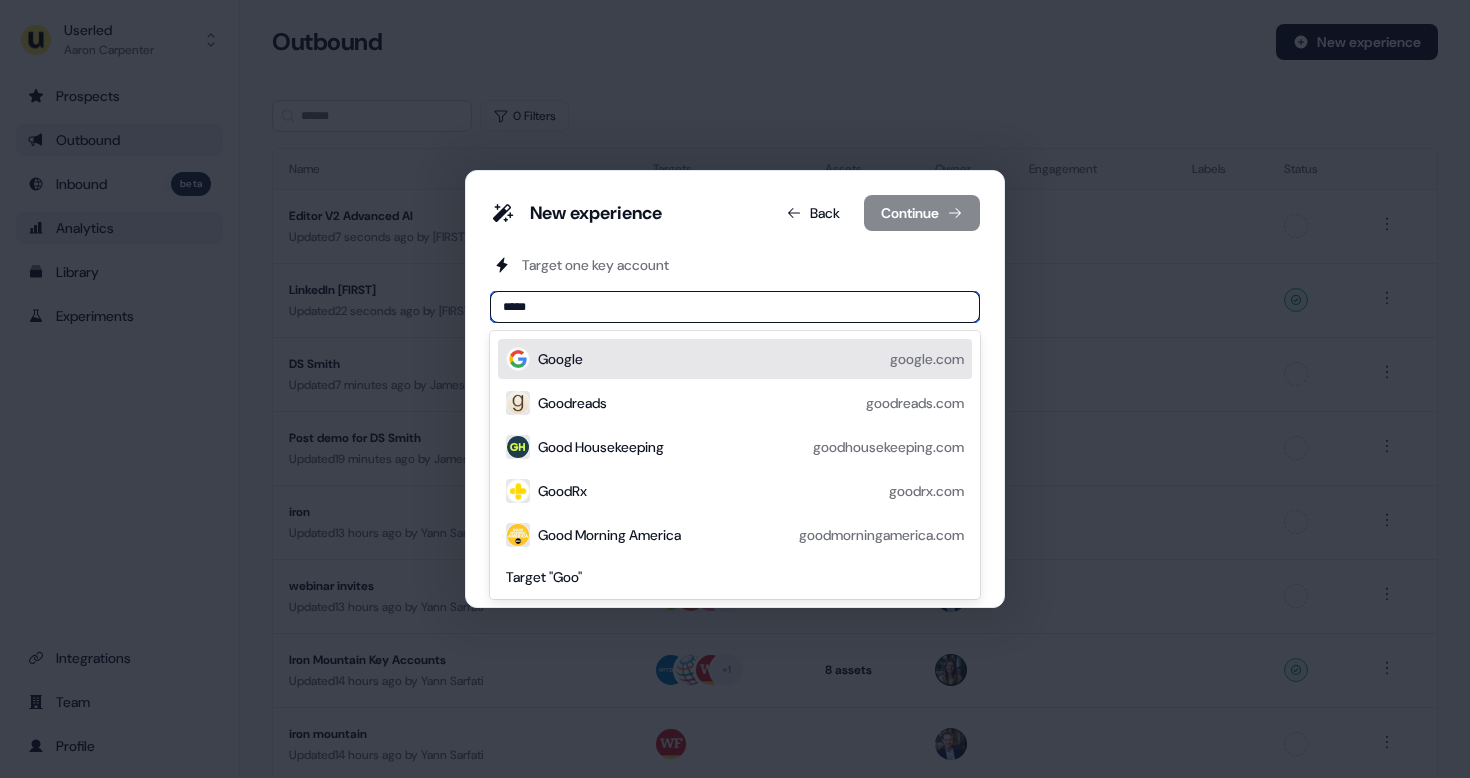 type on "******" 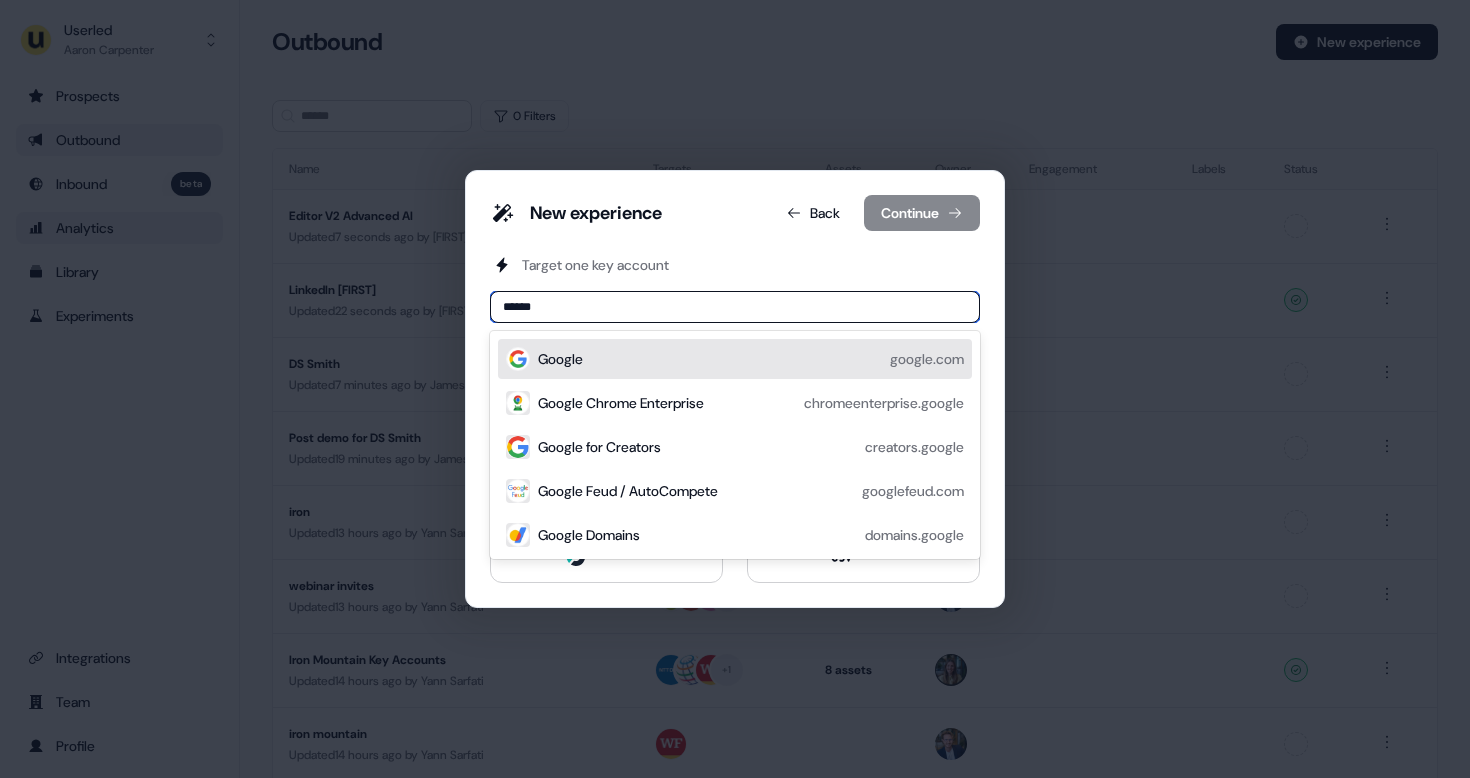 click on "Google" at bounding box center [560, 359] 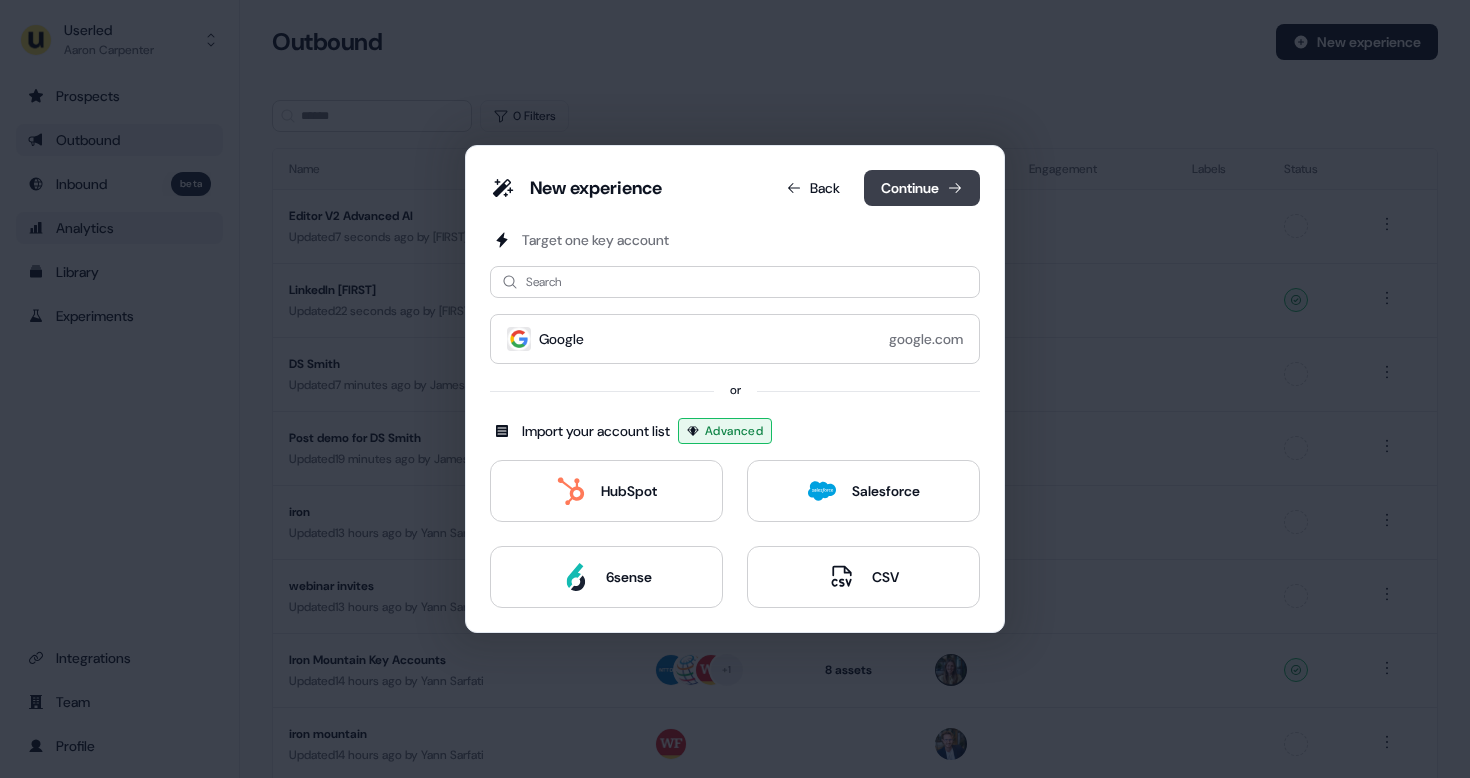 click on "Continue" at bounding box center [922, 188] 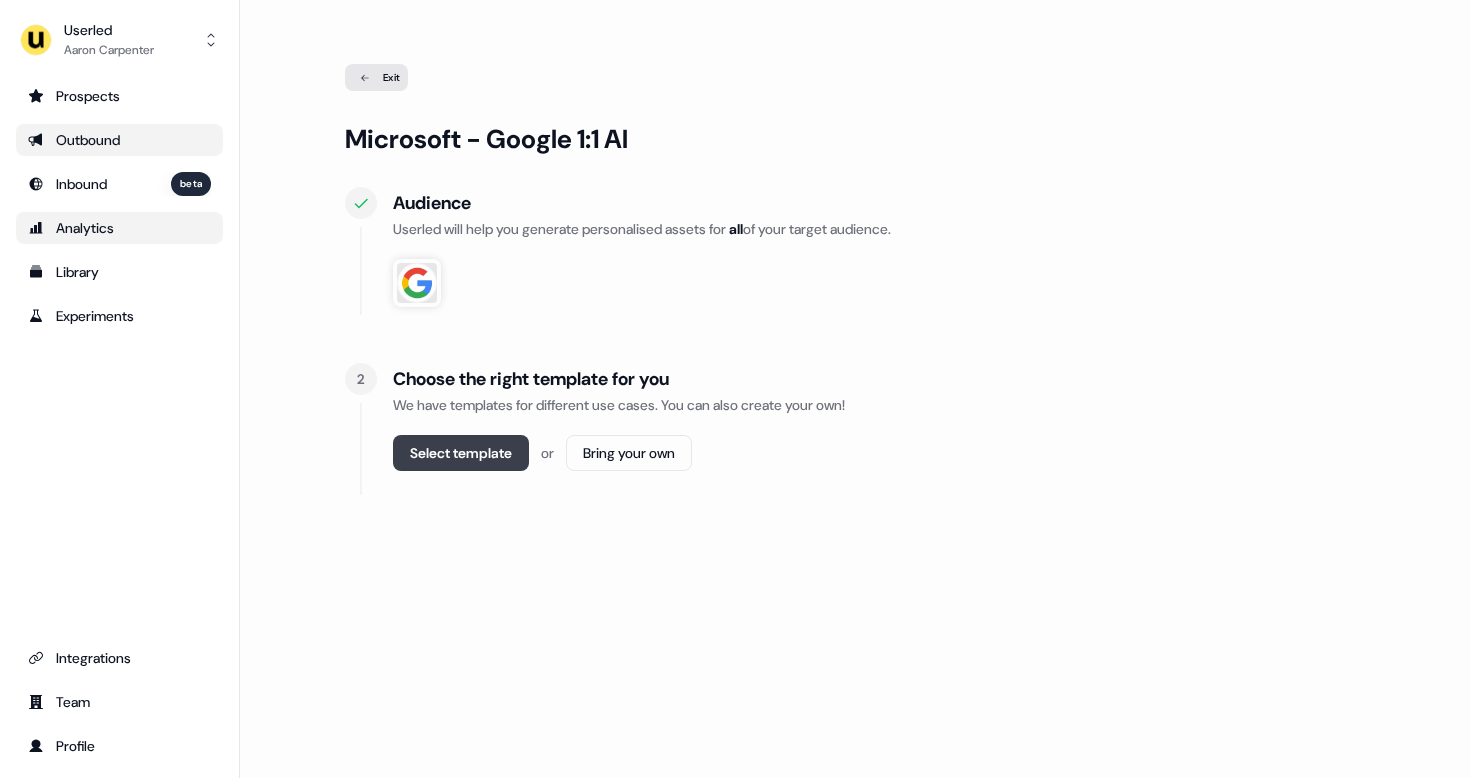 click on "Select template" at bounding box center (461, 453) 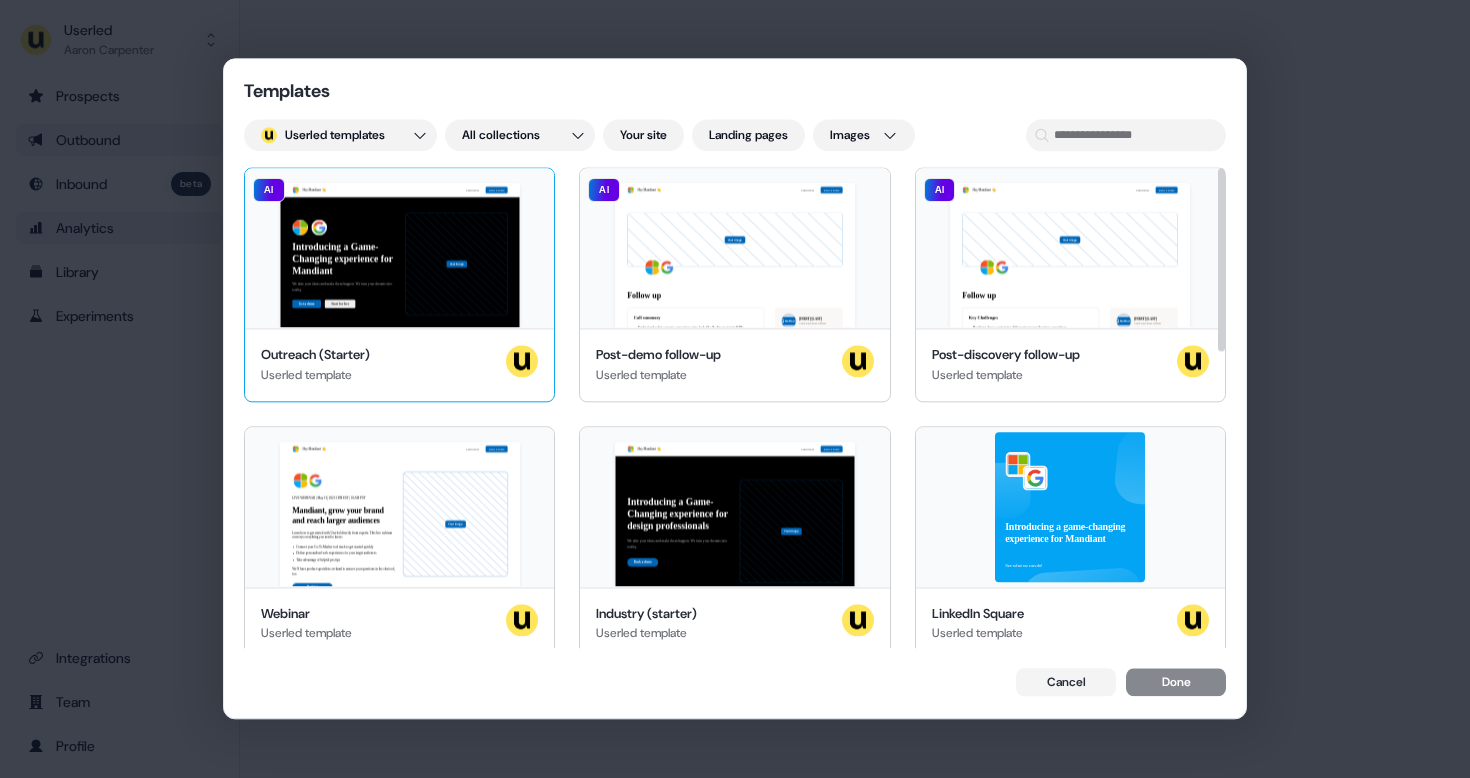 click on "Hey Mandiant 👋 Learn more Book a demo Introducing a Game-Changing experience for Mandiant We take your ideas and make them happen. We turn your dreams into reality. Get a demo Start for free Your image Mandiant, join our team of incredible partners AI" at bounding box center [399, 248] 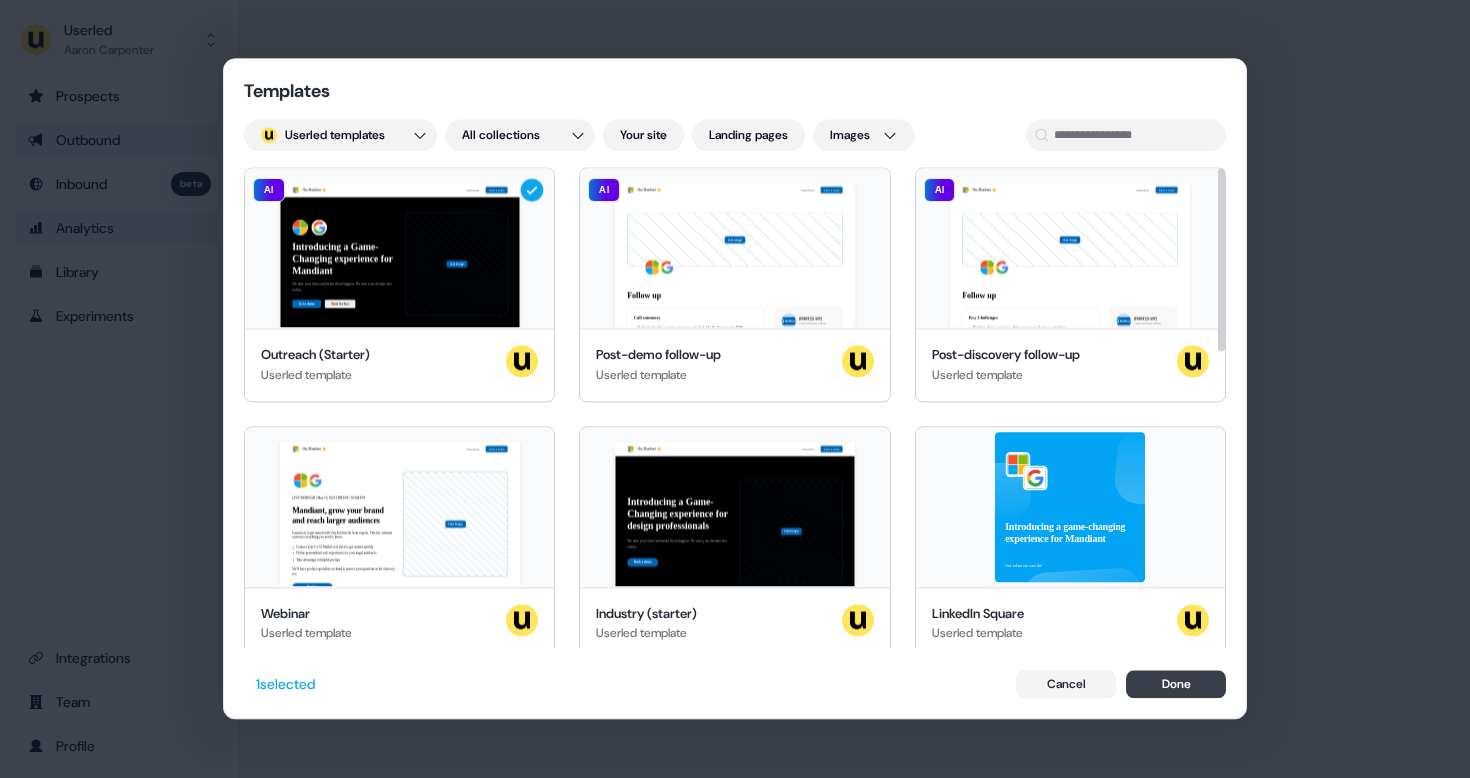 click on "Done" at bounding box center (1176, 685) 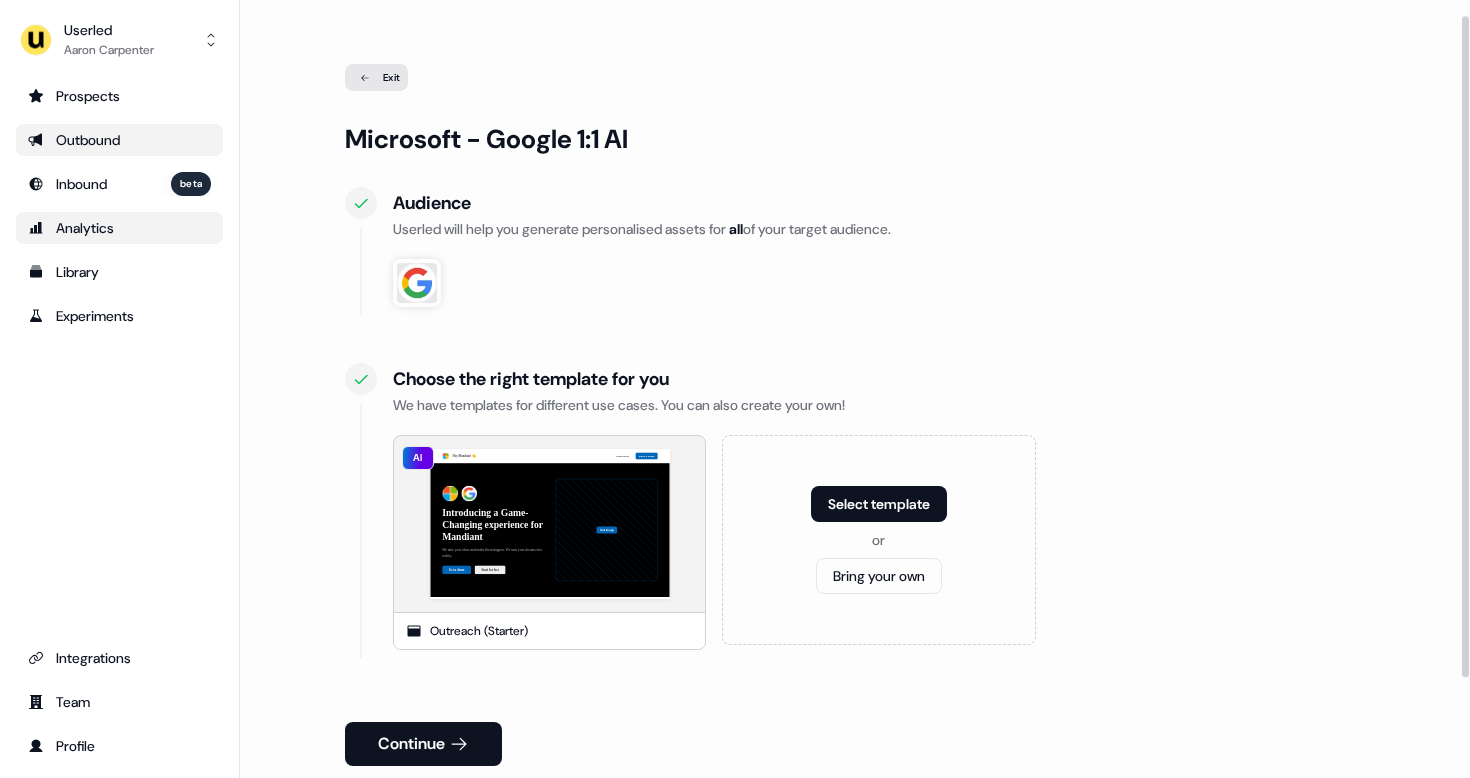 scroll, scrollTop: 136, scrollLeft: 0, axis: vertical 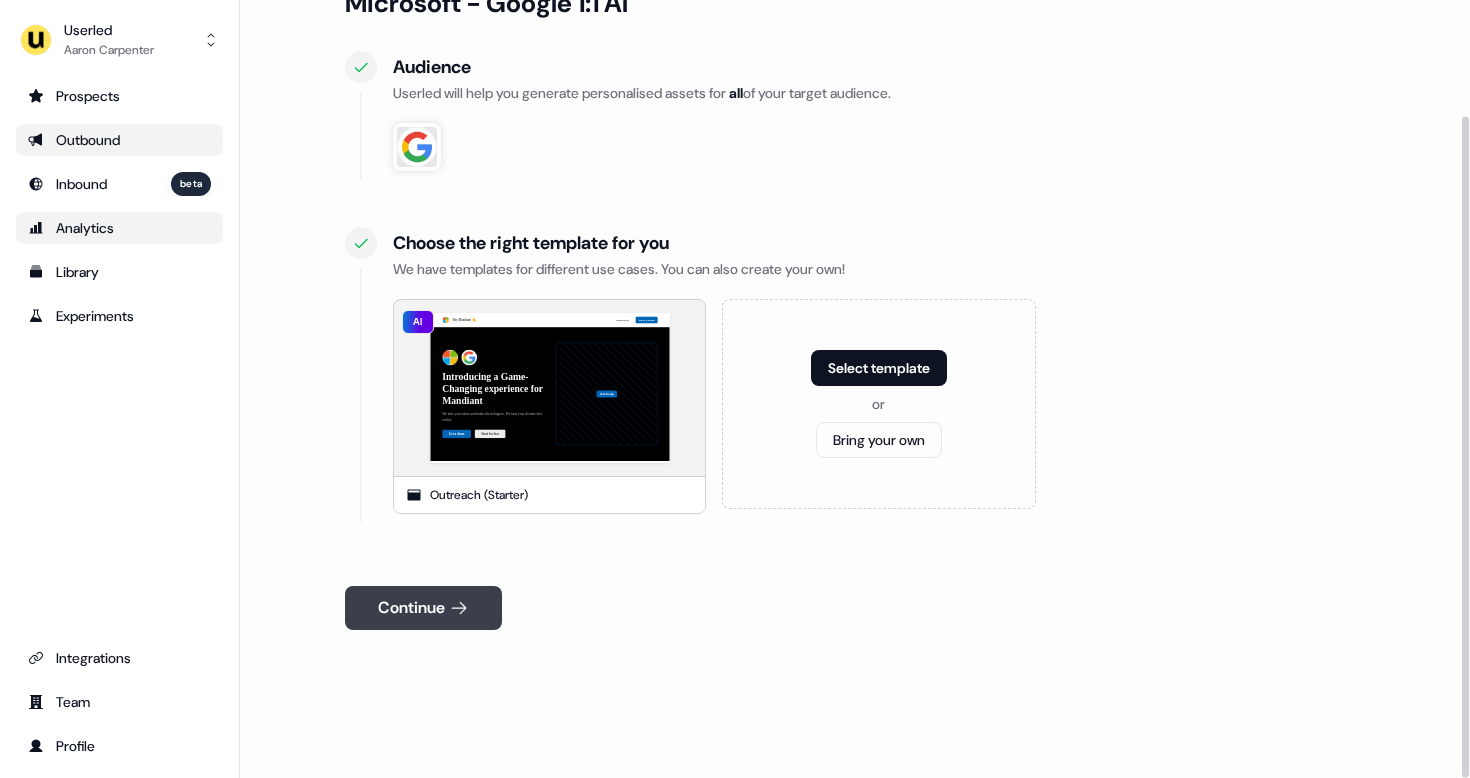 click 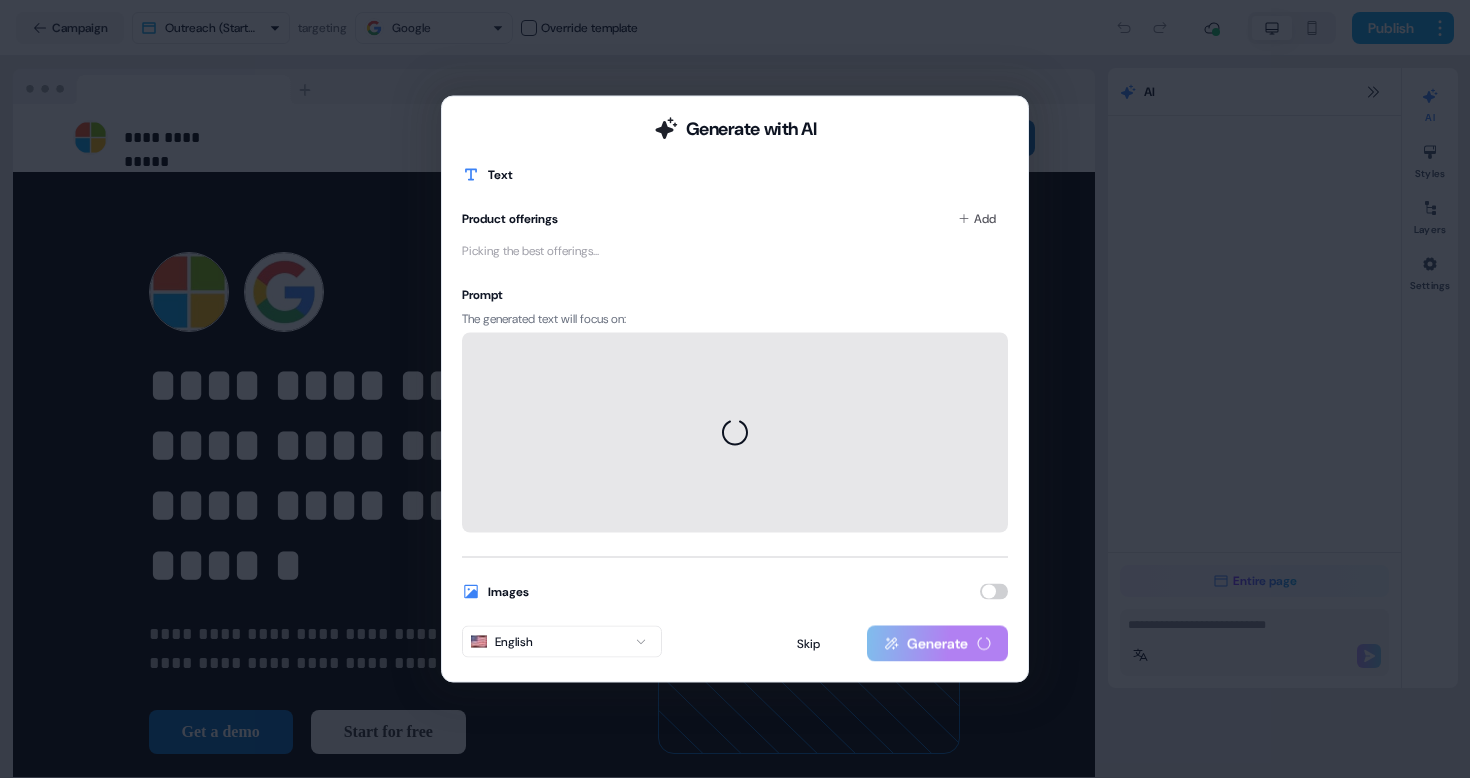scroll, scrollTop: 0, scrollLeft: 0, axis: both 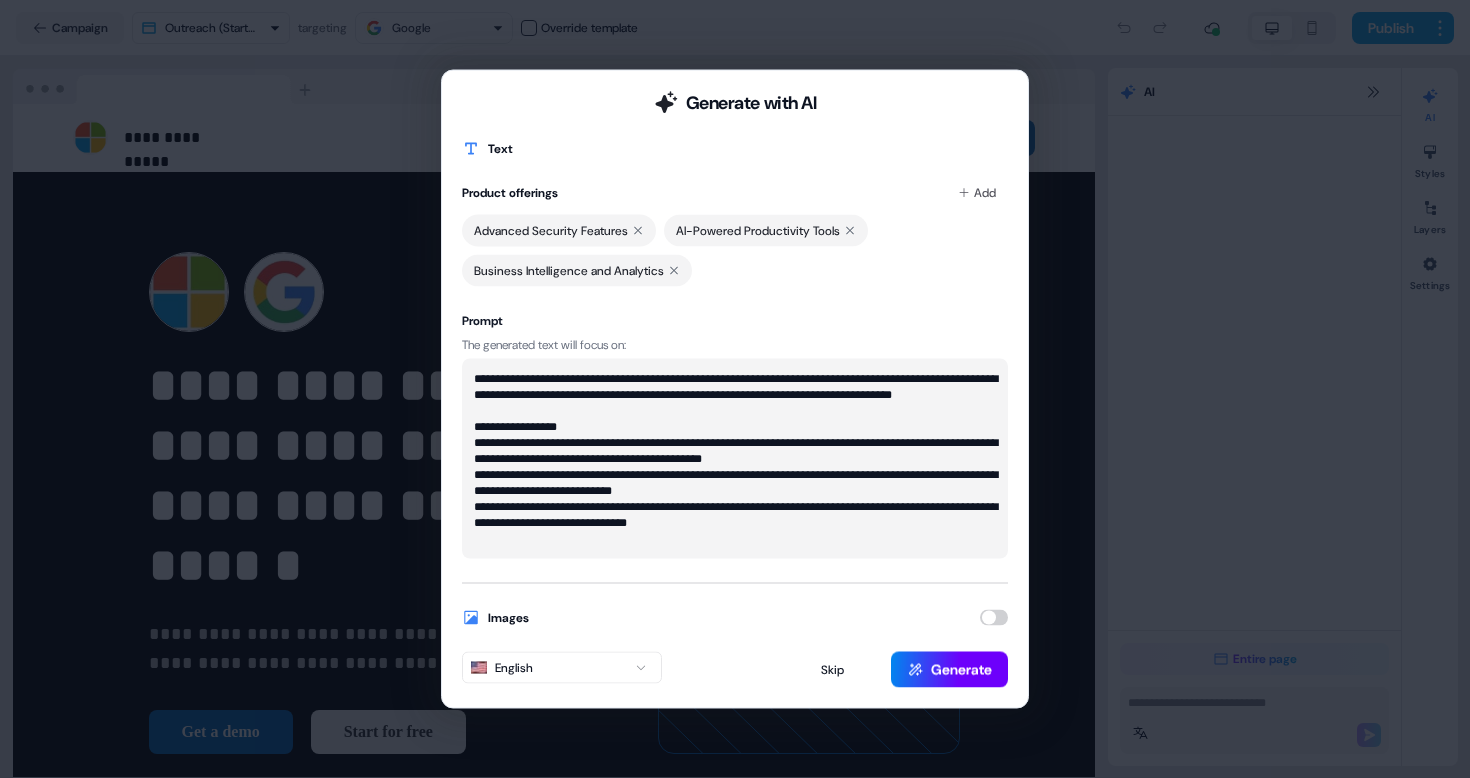click on "Generate" at bounding box center [949, 670] 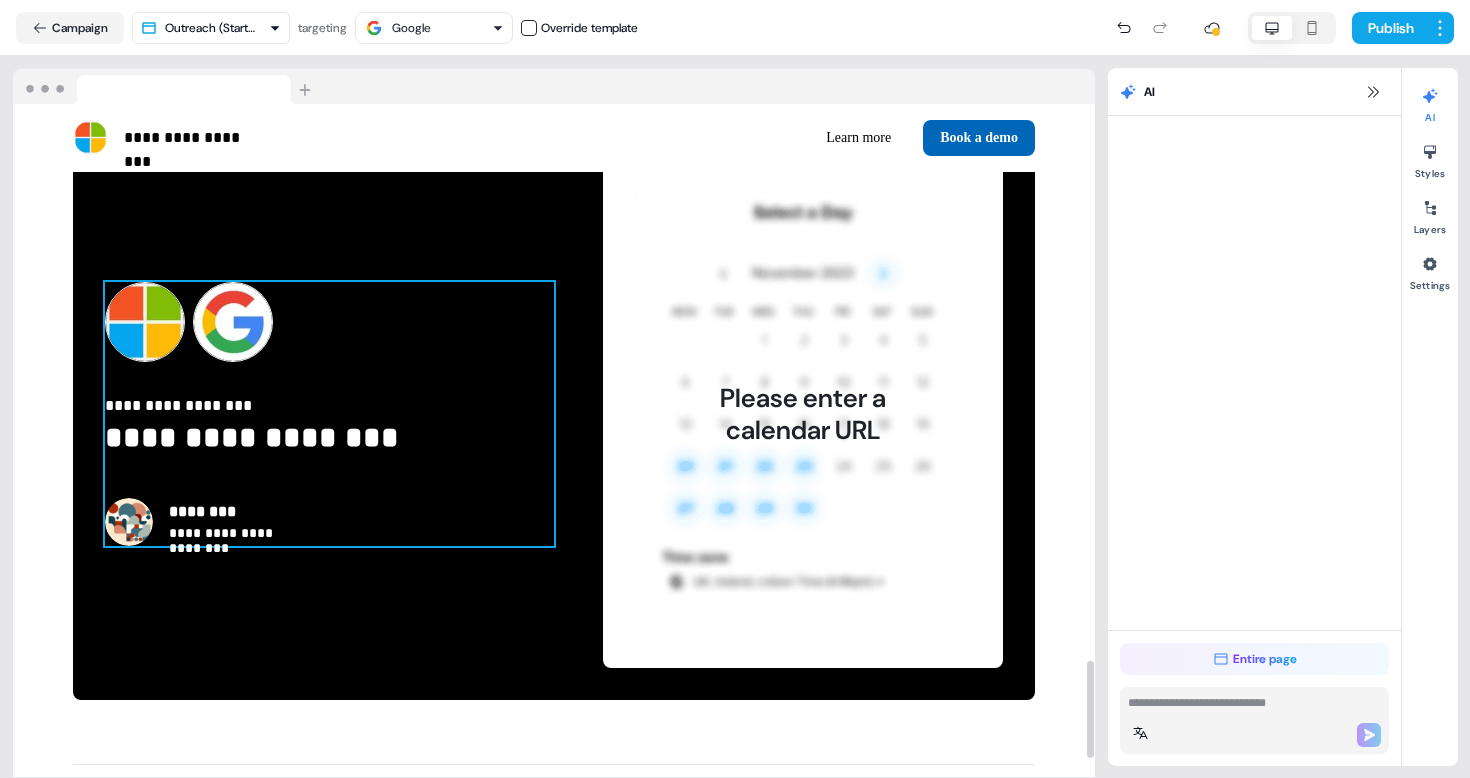 scroll, scrollTop: 3851, scrollLeft: 0, axis: vertical 